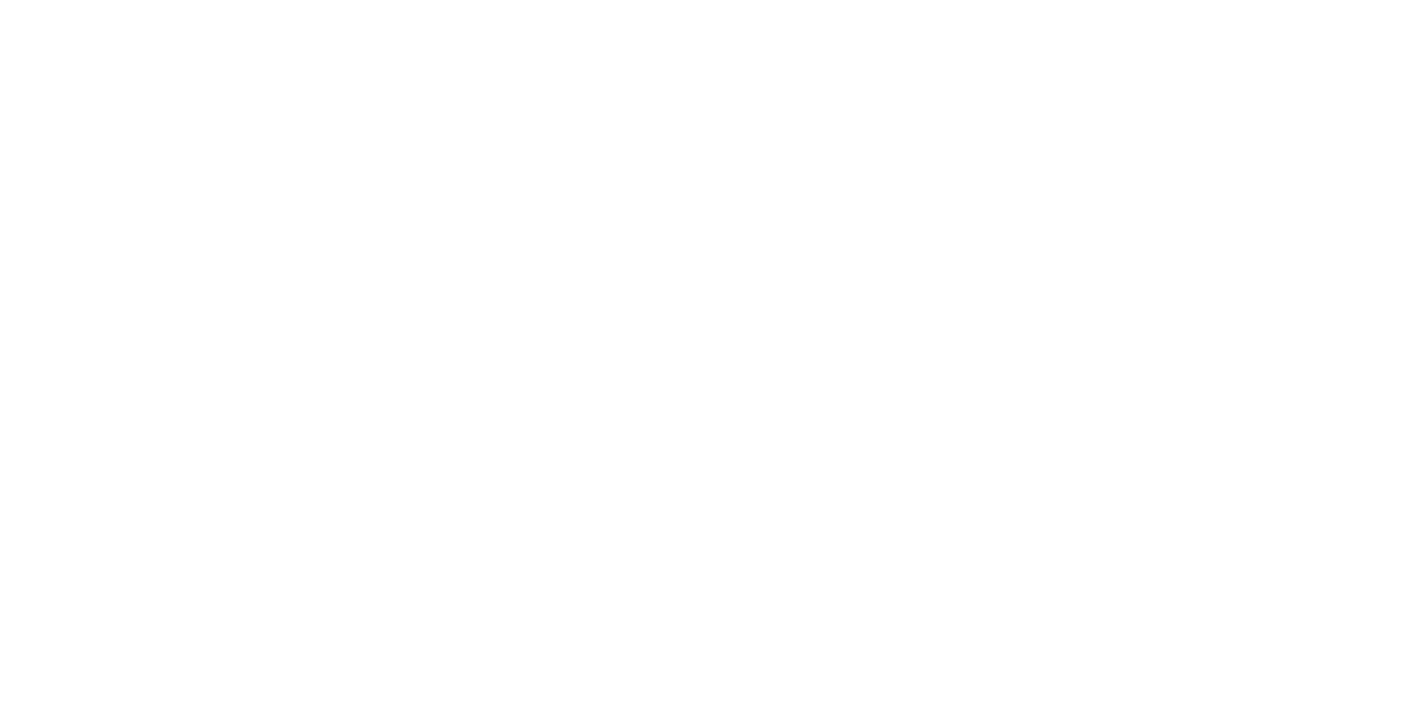 scroll, scrollTop: 0, scrollLeft: 0, axis: both 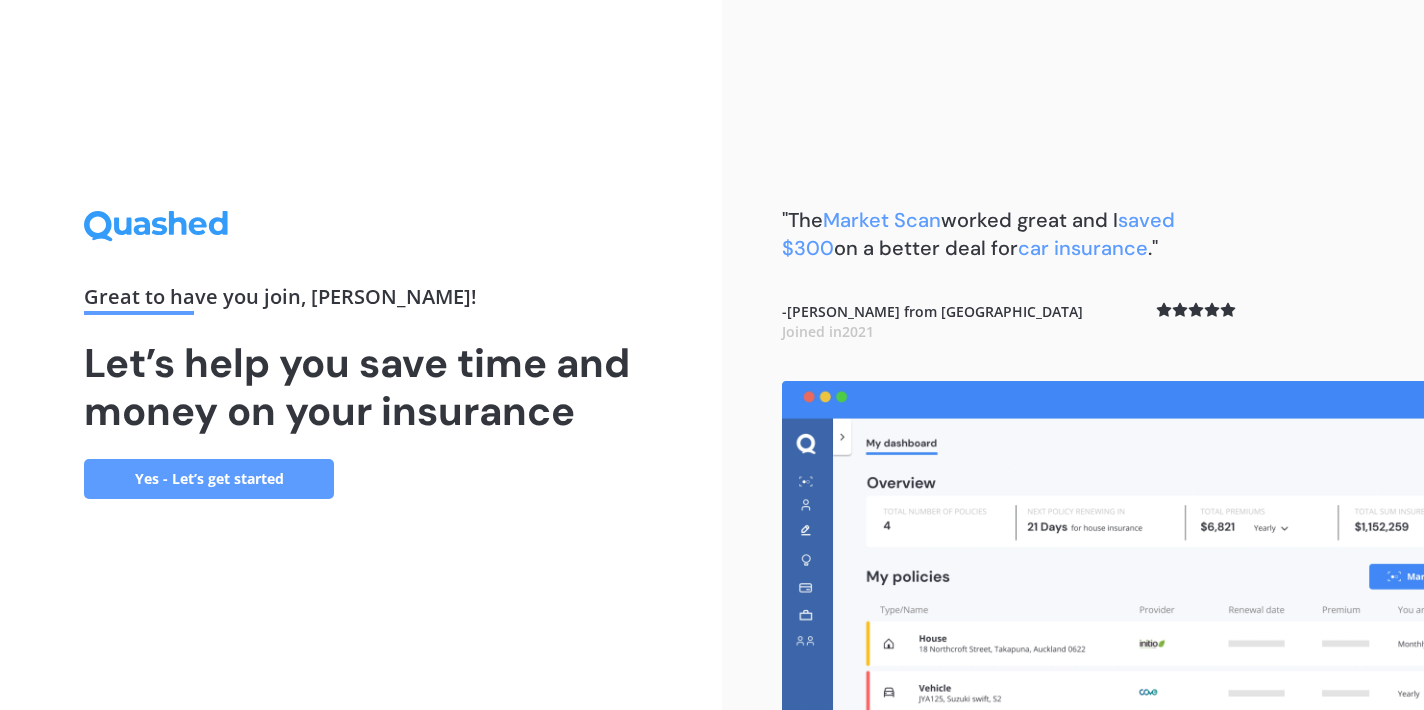 click on "Yes - Let’s get started" at bounding box center [209, 479] 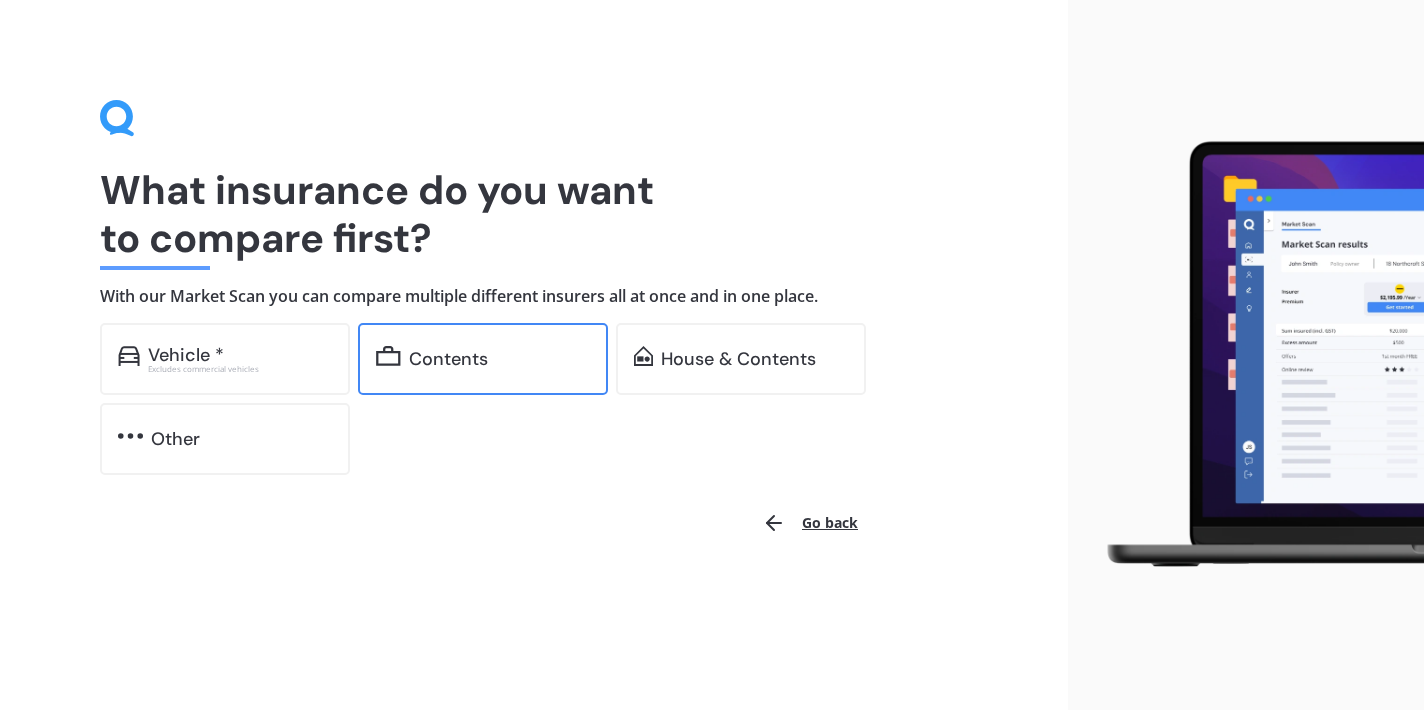 click on "Contents" at bounding box center (448, 359) 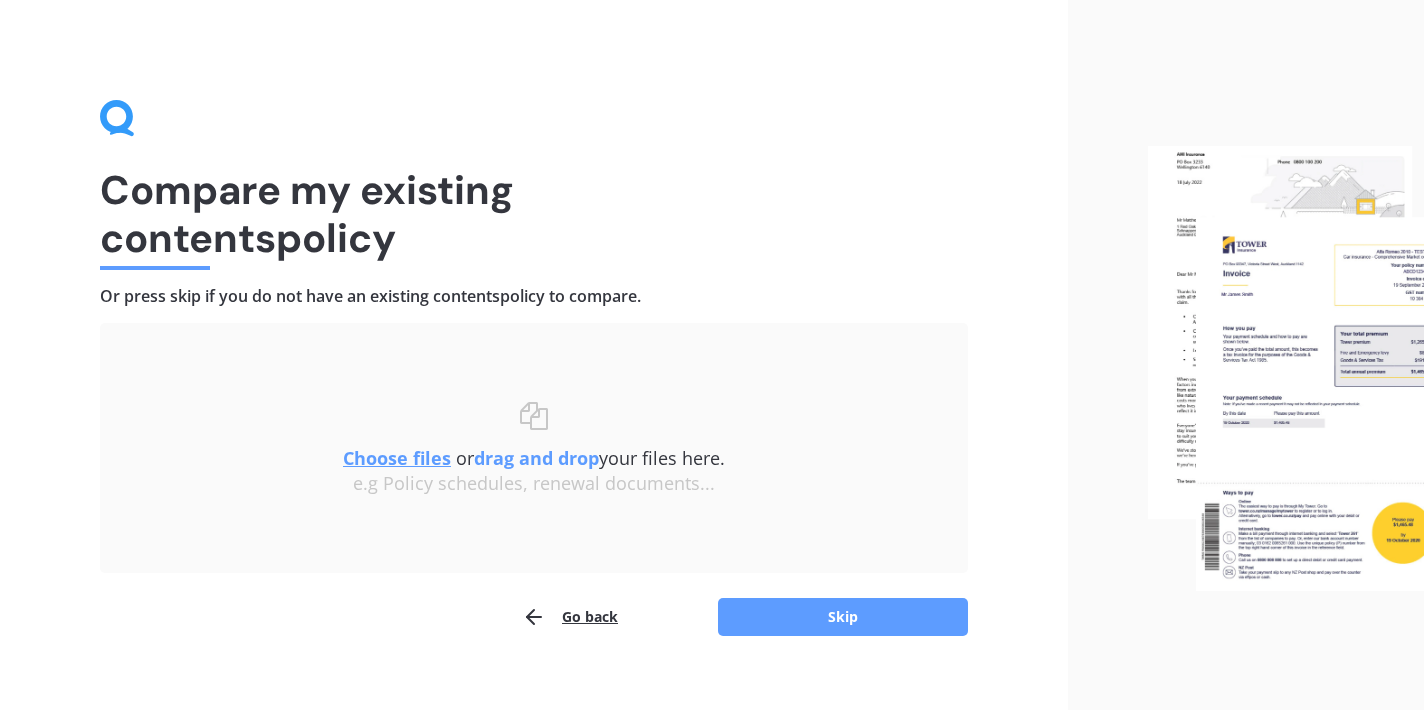 click on "Choose files" at bounding box center [397, 458] 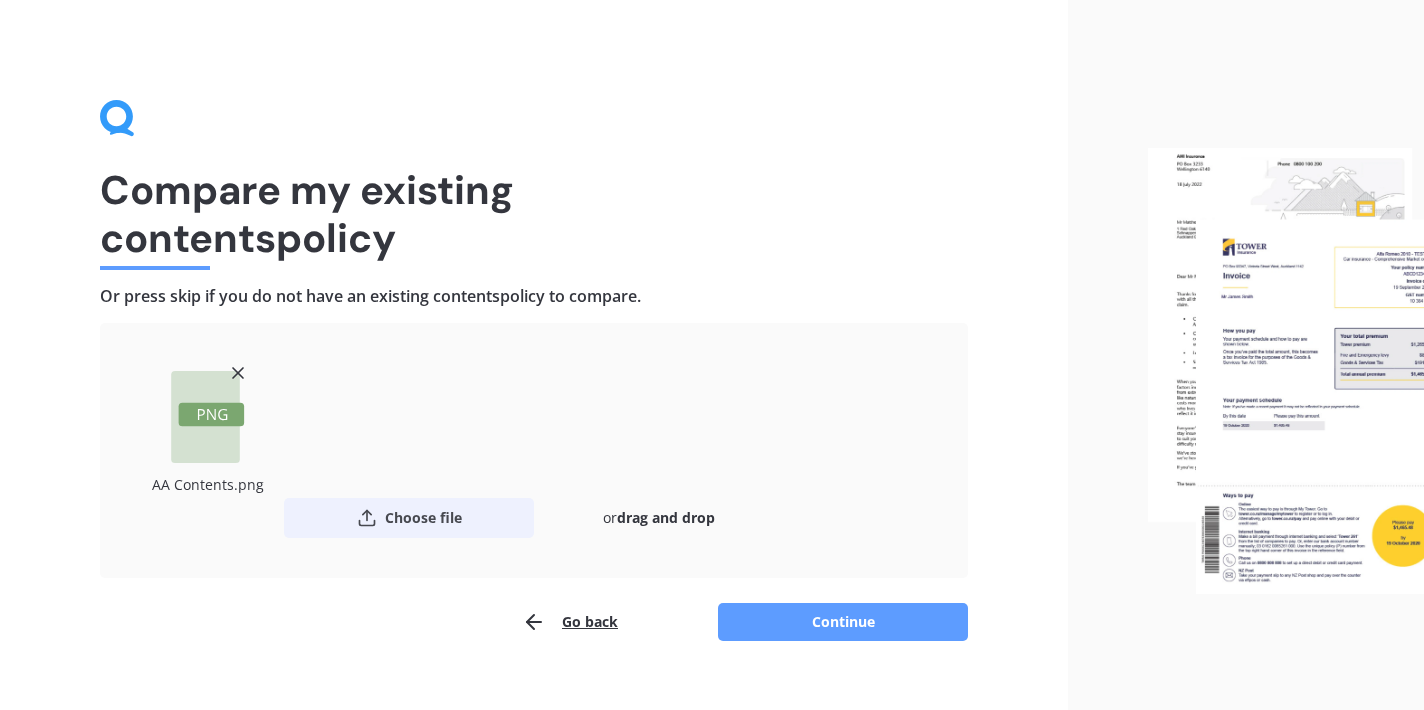 click on "Choose file" at bounding box center [409, 518] 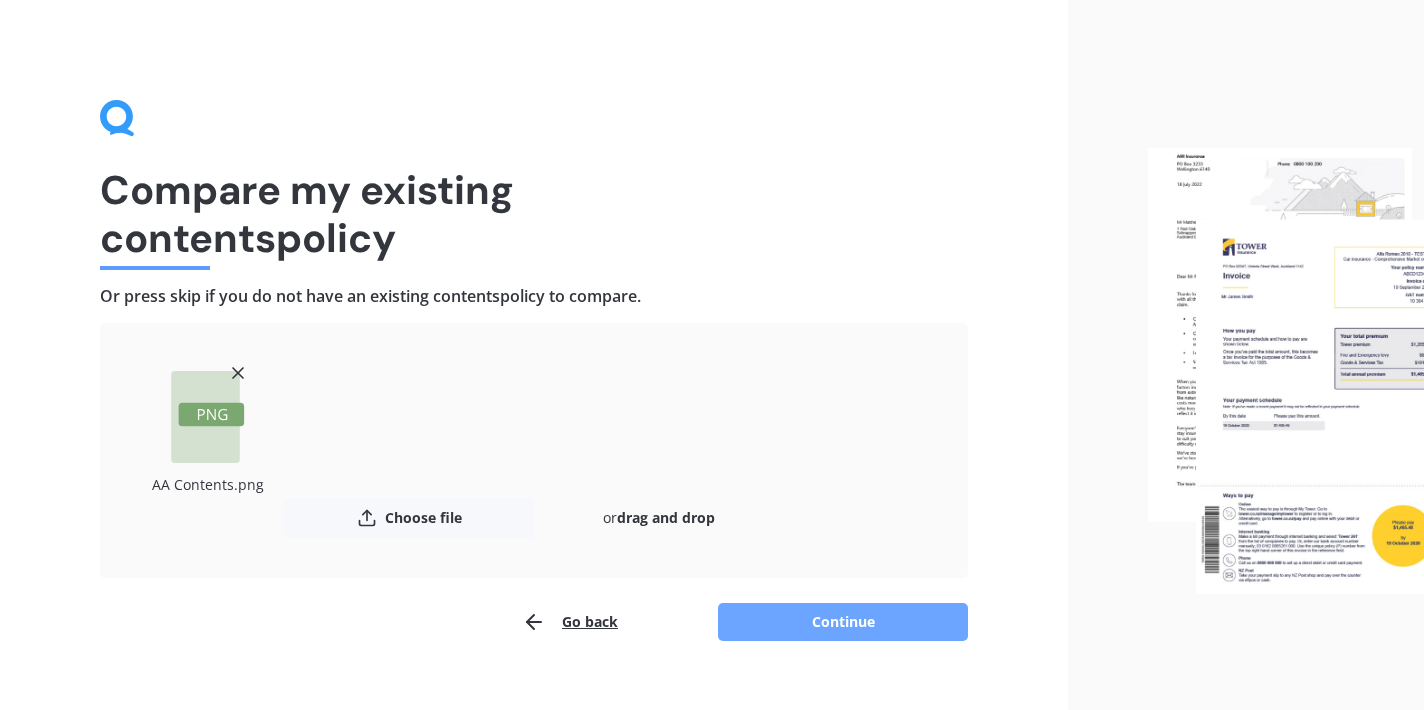 click on "Continue" at bounding box center [843, 622] 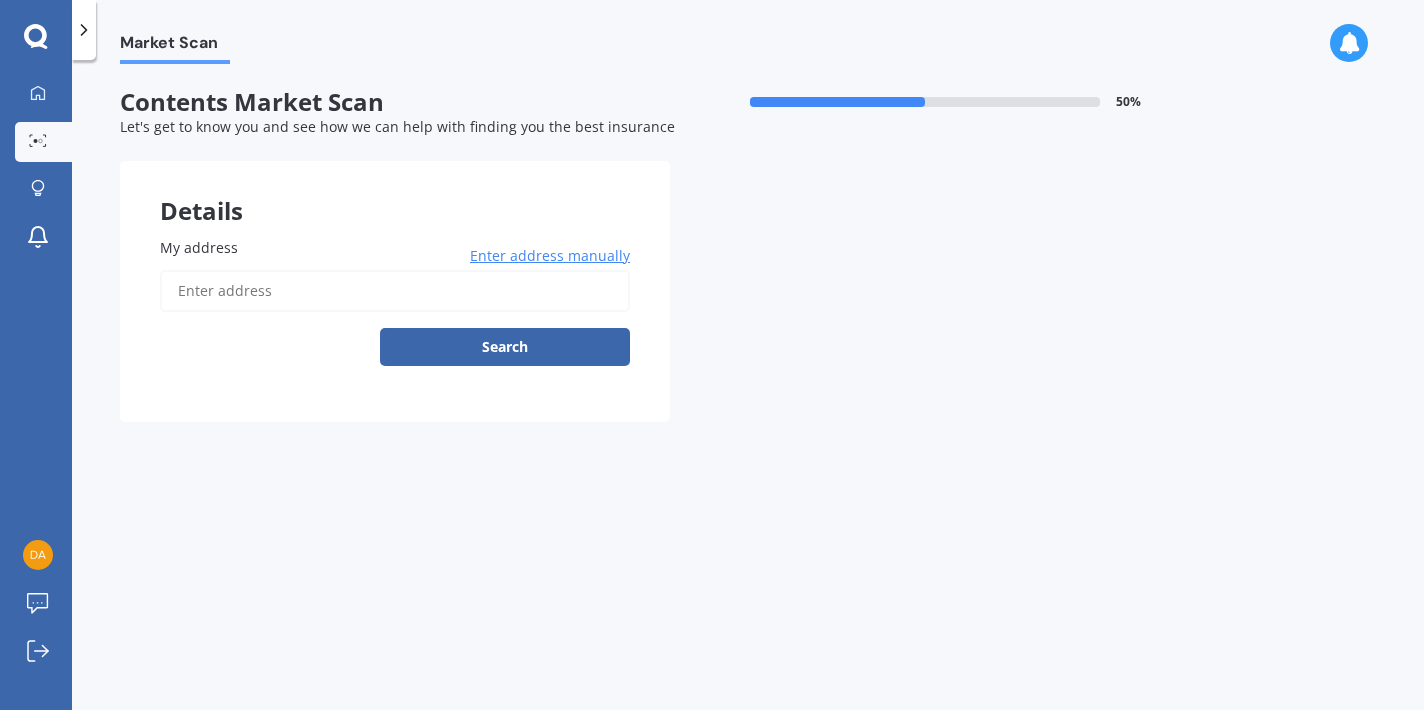 click on "My address" at bounding box center (395, 291) 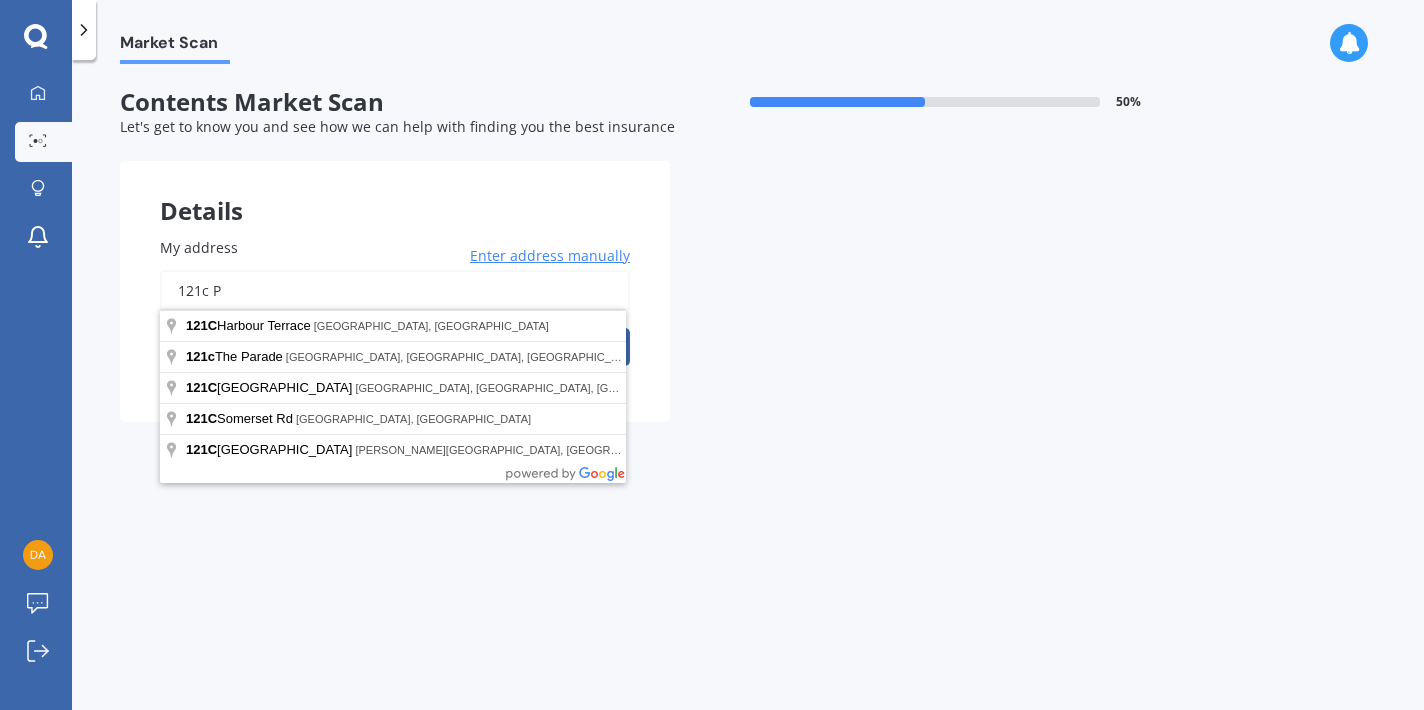 type on "121c Pl" 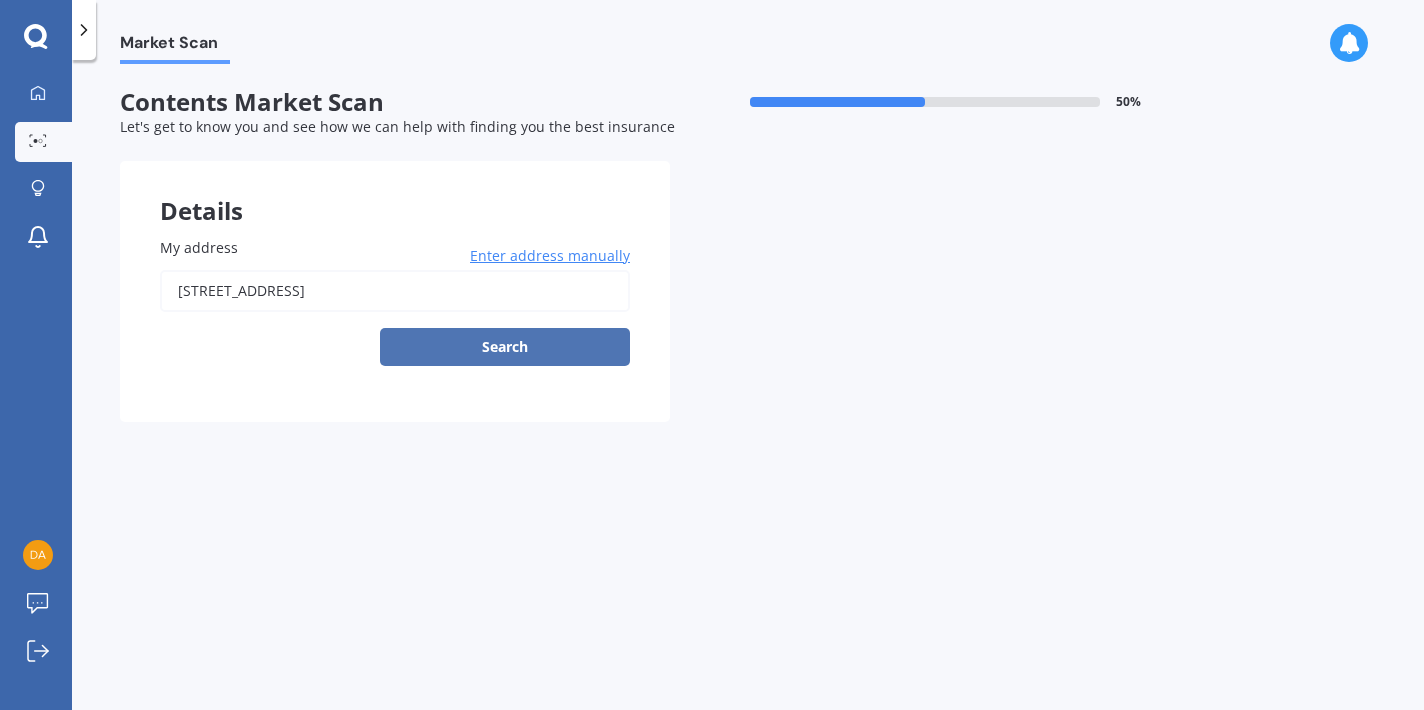 click on "Search" at bounding box center [505, 347] 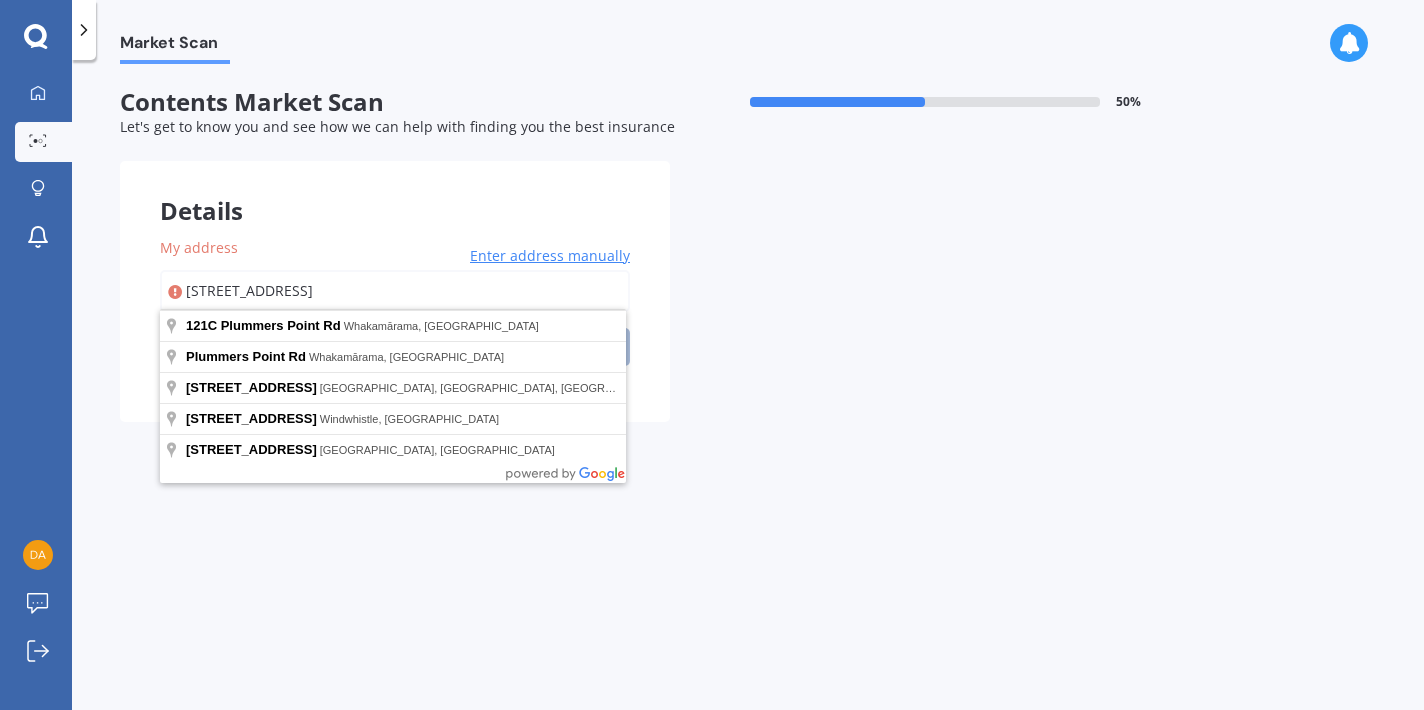 type on "[STREET_ADDRESS]" 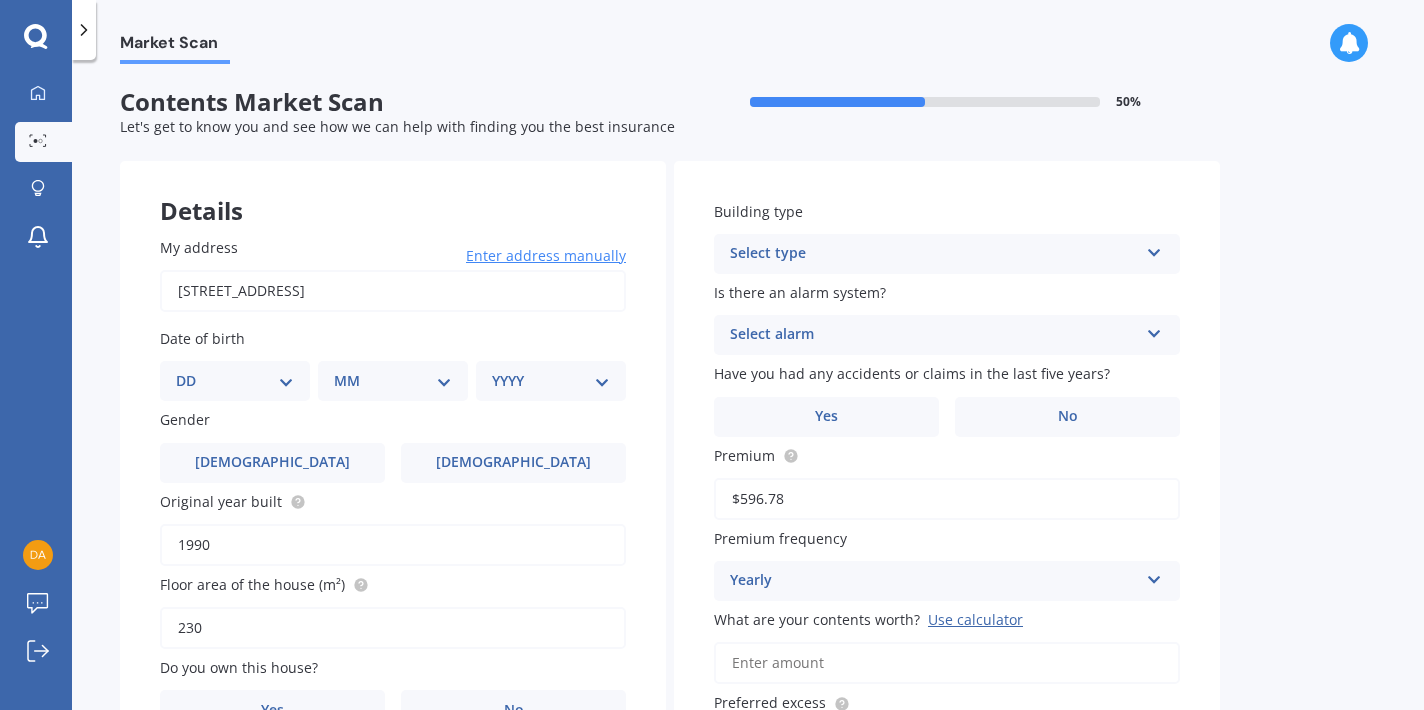 select on "15" 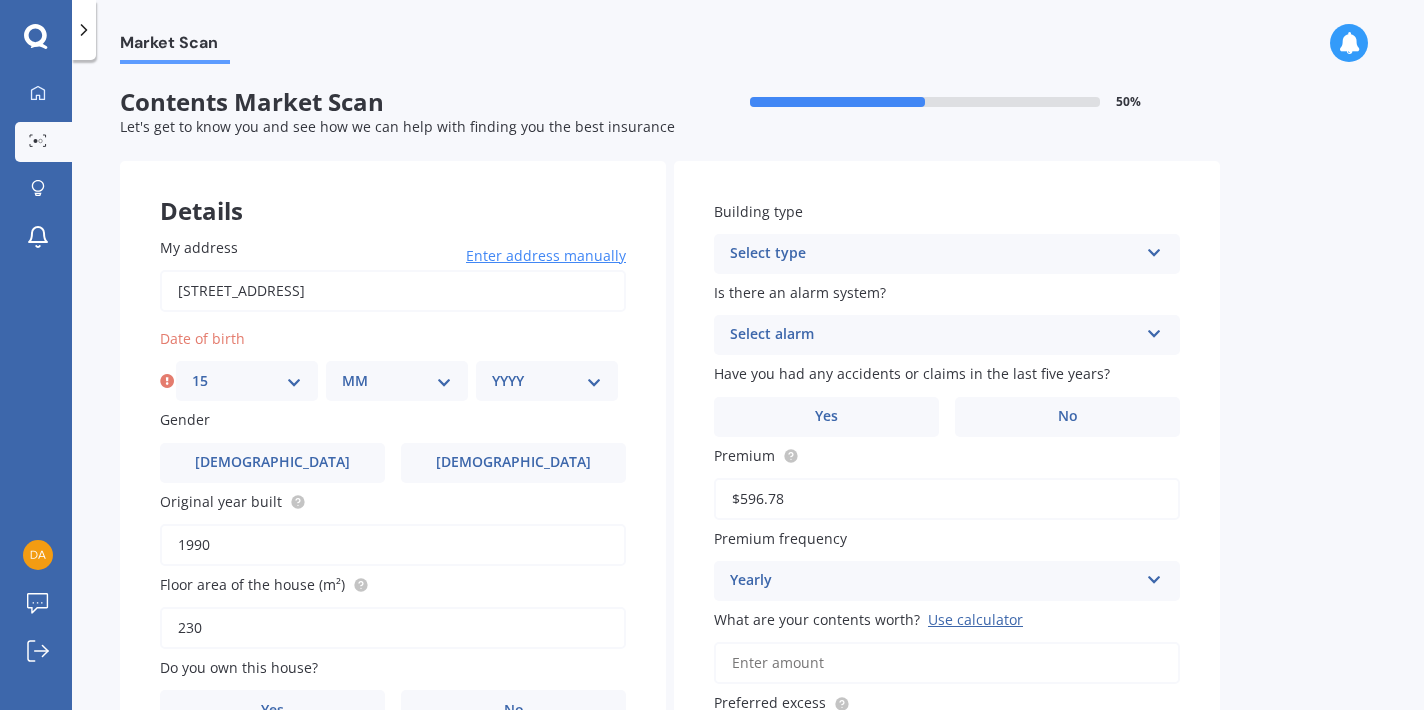 select on "08" 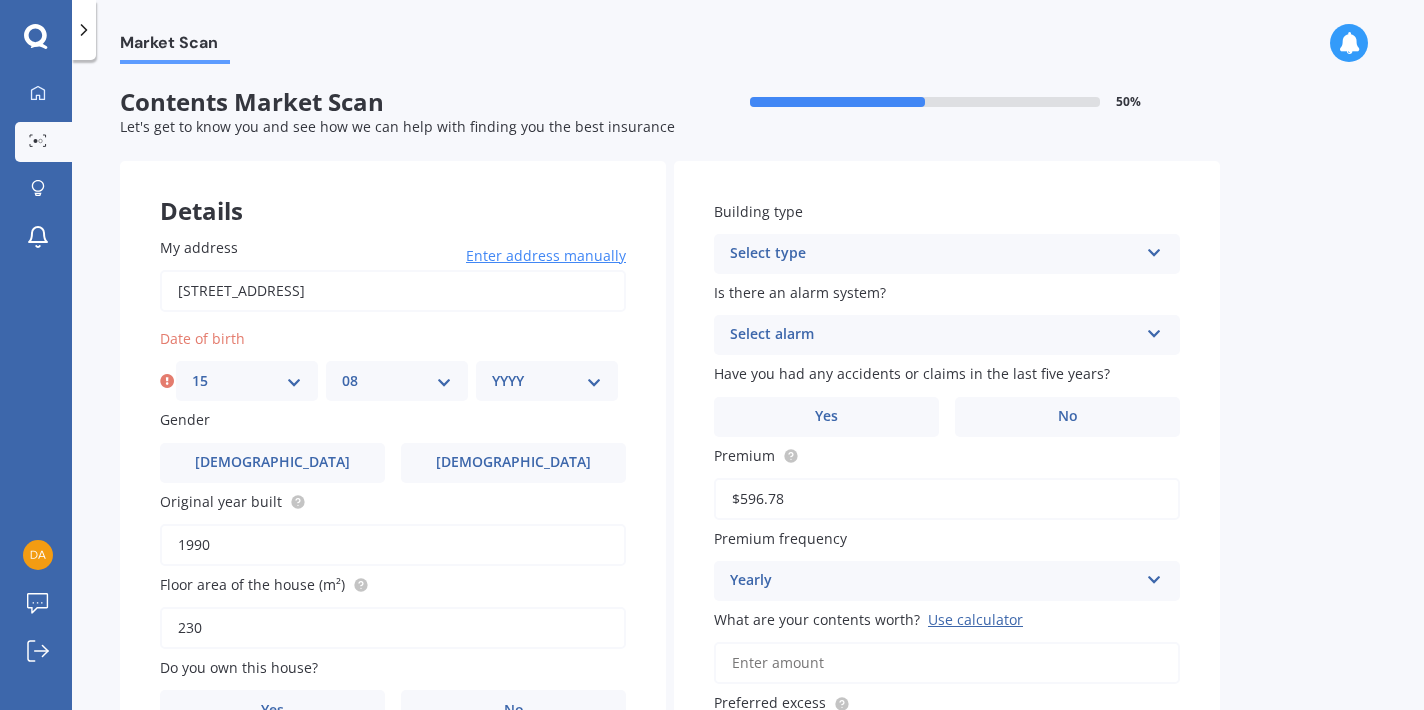 select on "1960" 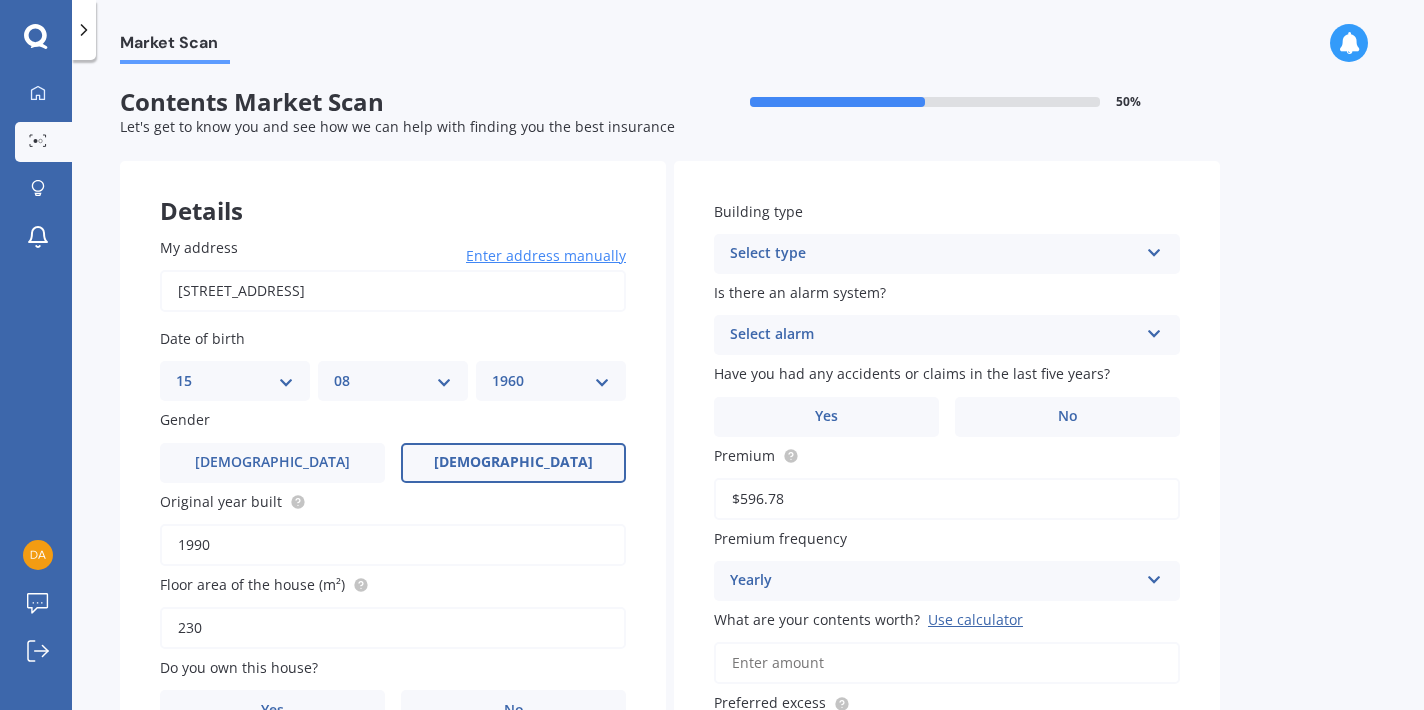 click on "[DEMOGRAPHIC_DATA]" at bounding box center [513, 463] 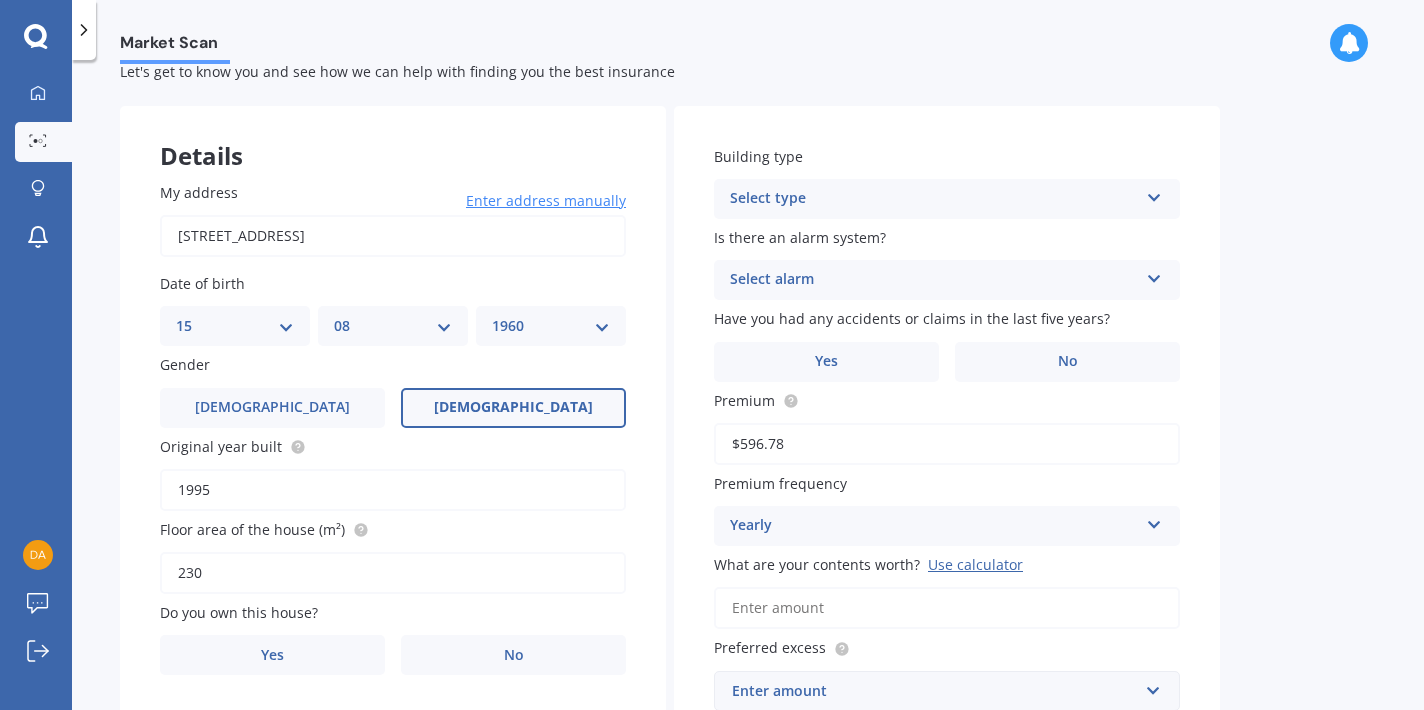 scroll, scrollTop: 65, scrollLeft: 0, axis: vertical 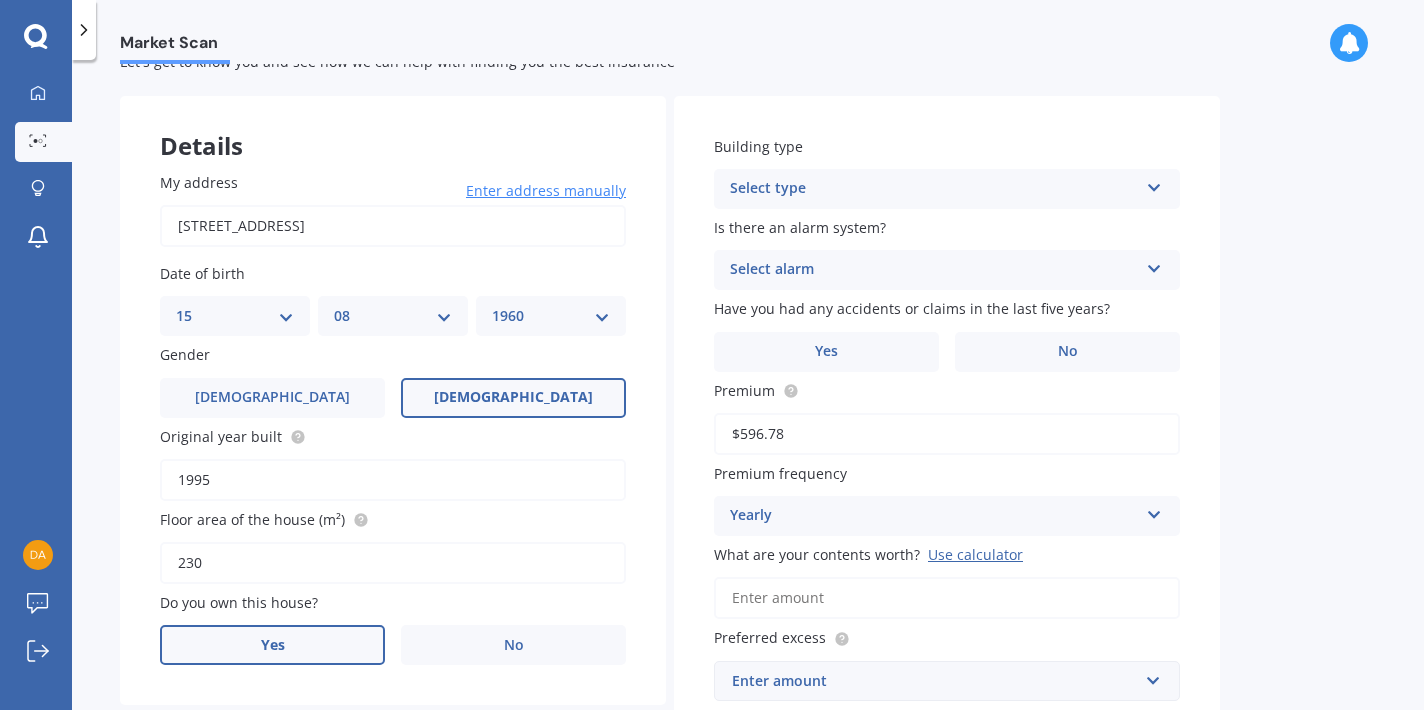 type on "1995" 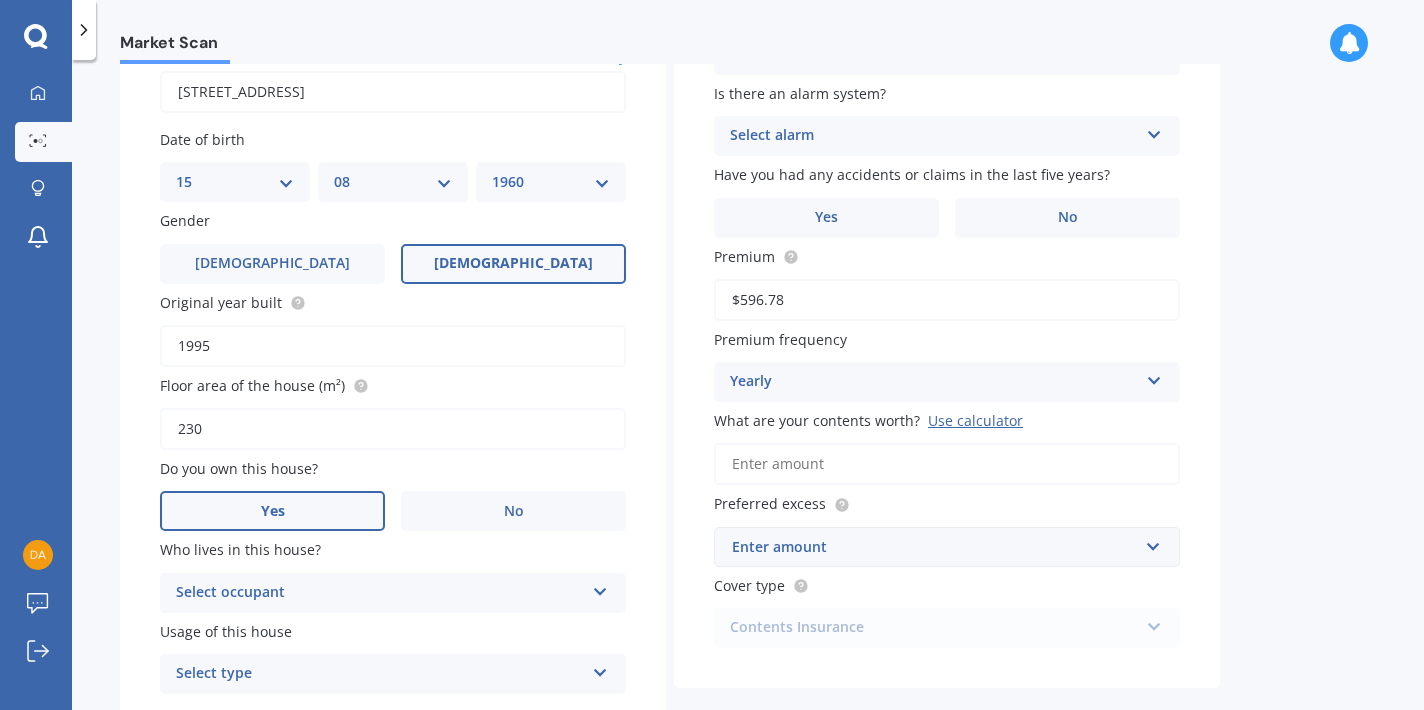 scroll, scrollTop: 207, scrollLeft: 0, axis: vertical 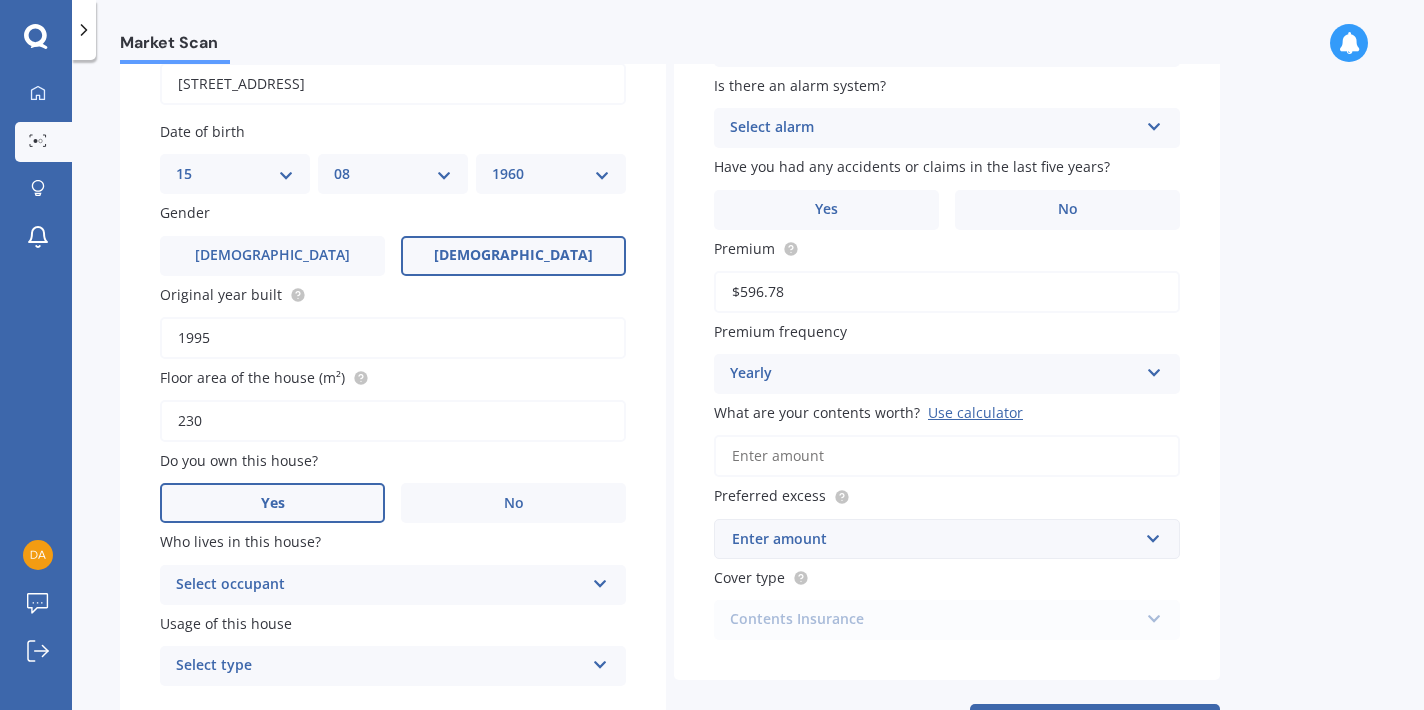 click on "Select occupant" at bounding box center (380, 585) 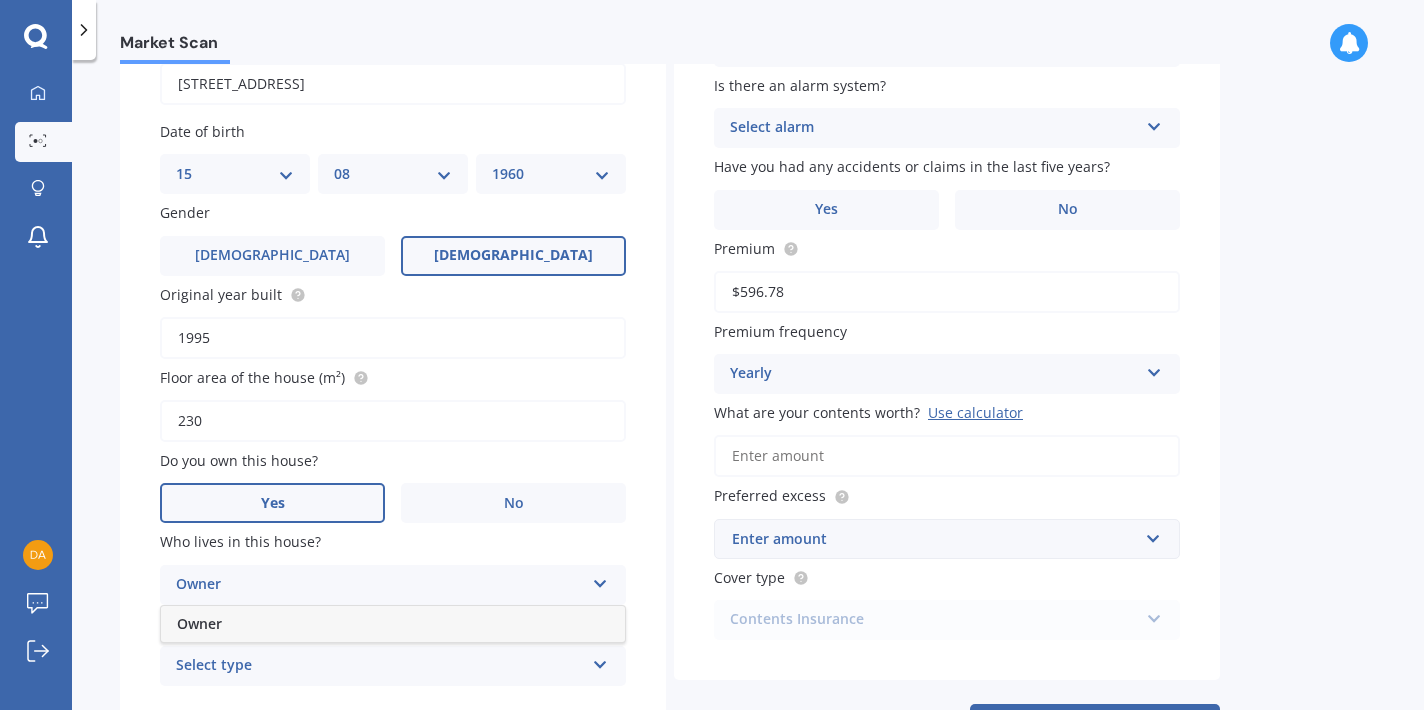 click on "Owner" at bounding box center [393, 624] 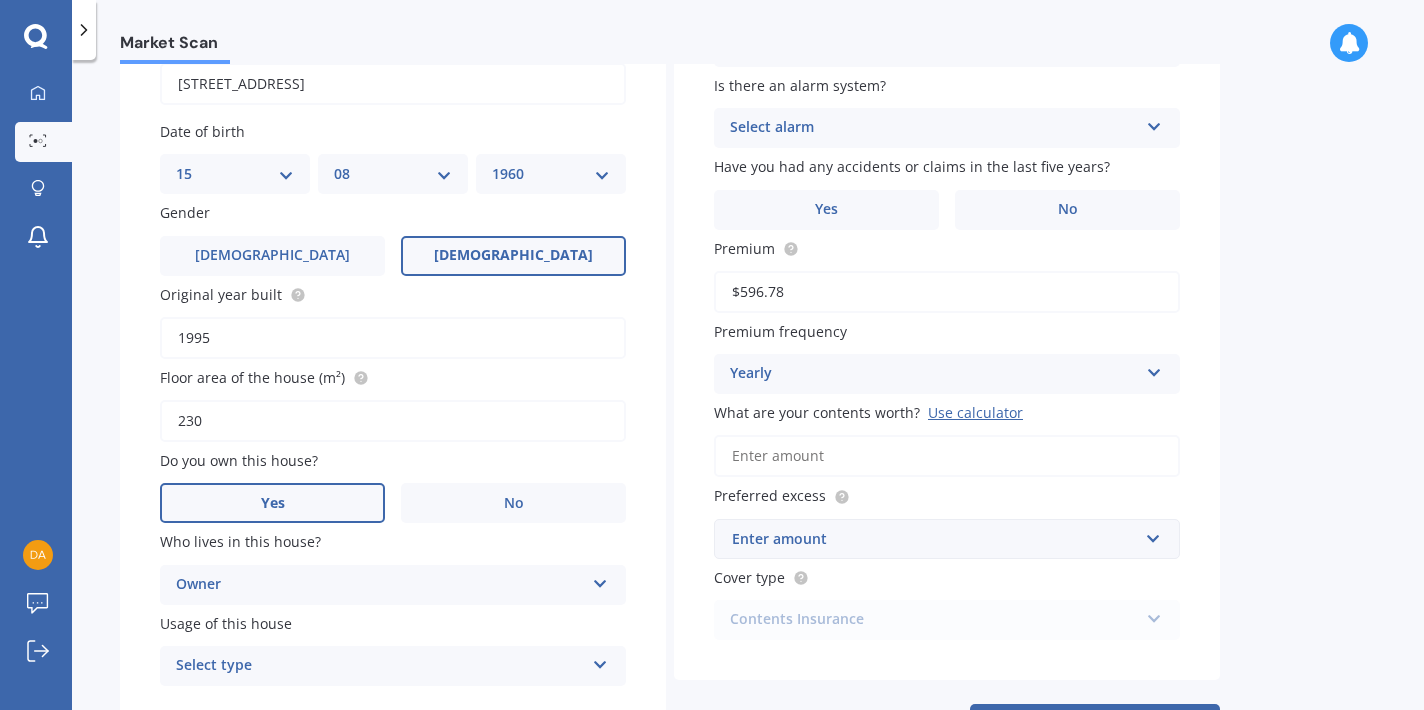 click on "Select type" at bounding box center [380, 666] 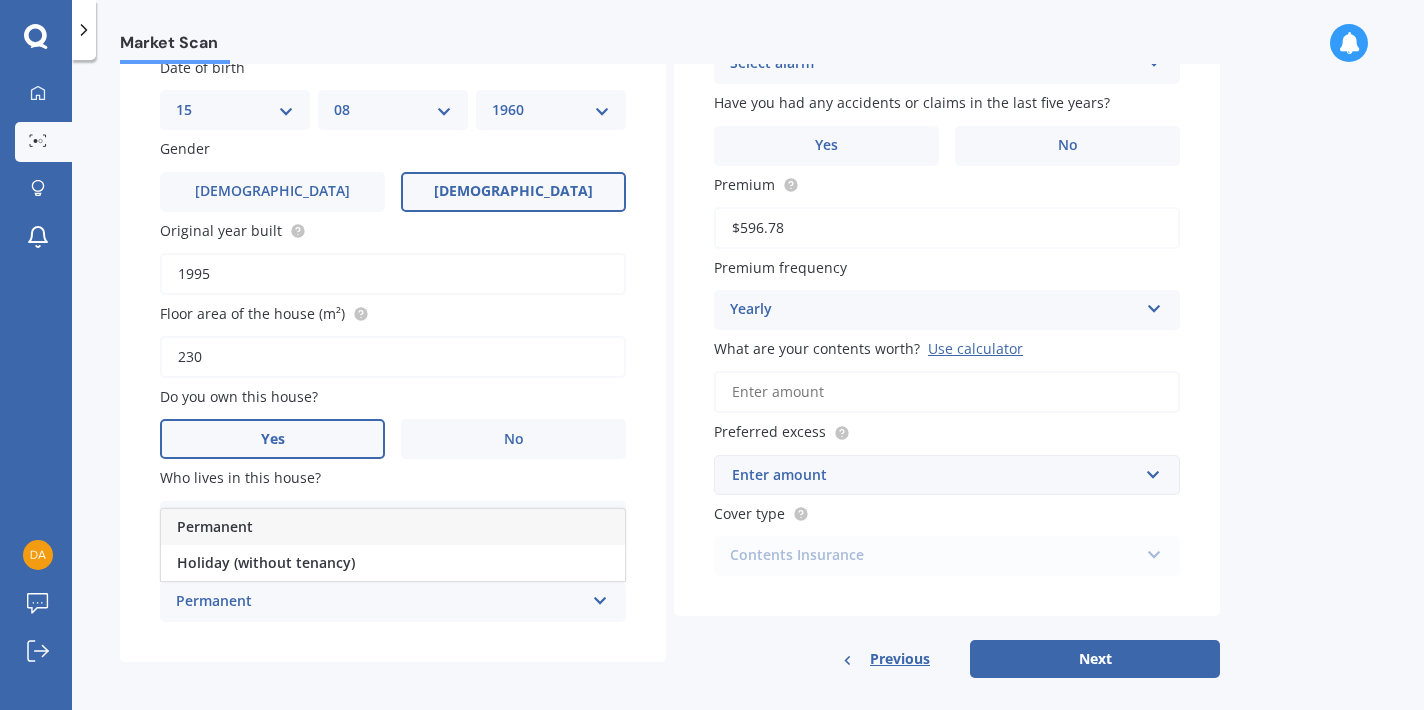 scroll, scrollTop: 275, scrollLeft: 0, axis: vertical 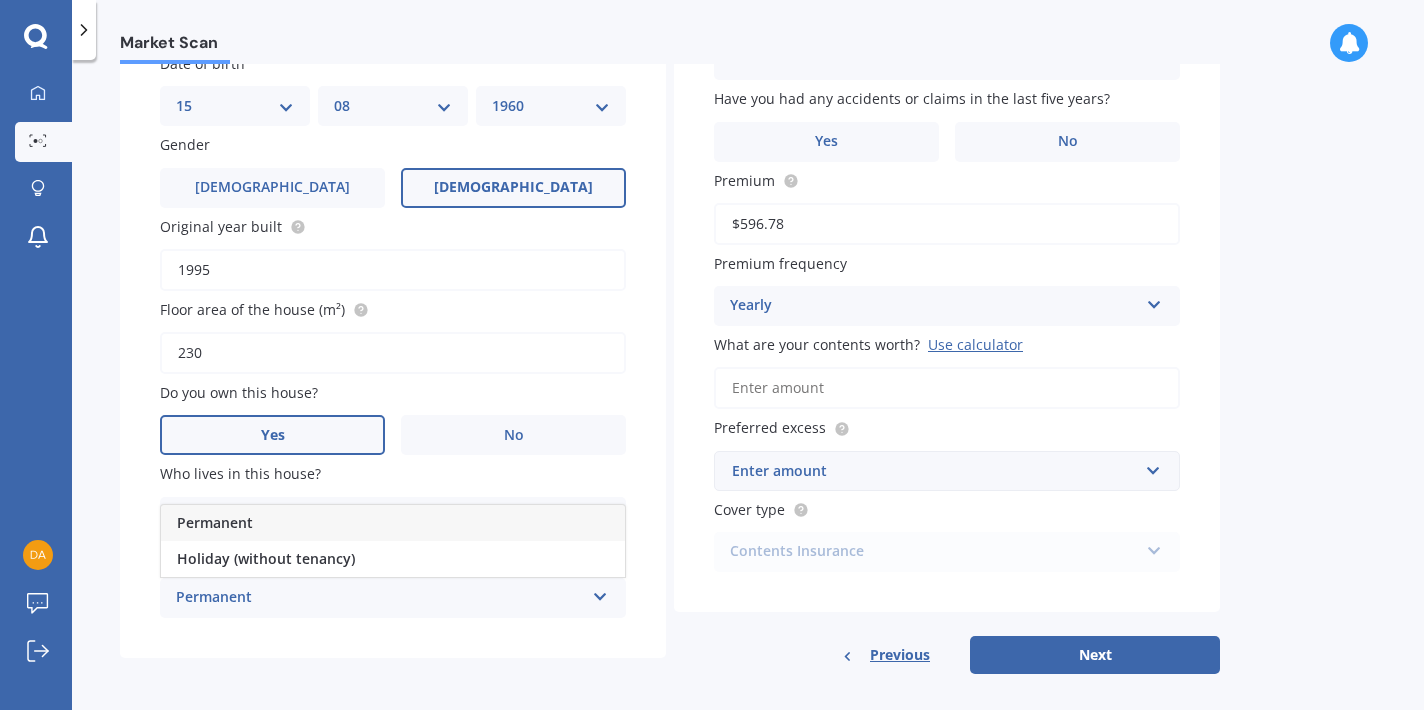click on "Permanent" at bounding box center (393, 523) 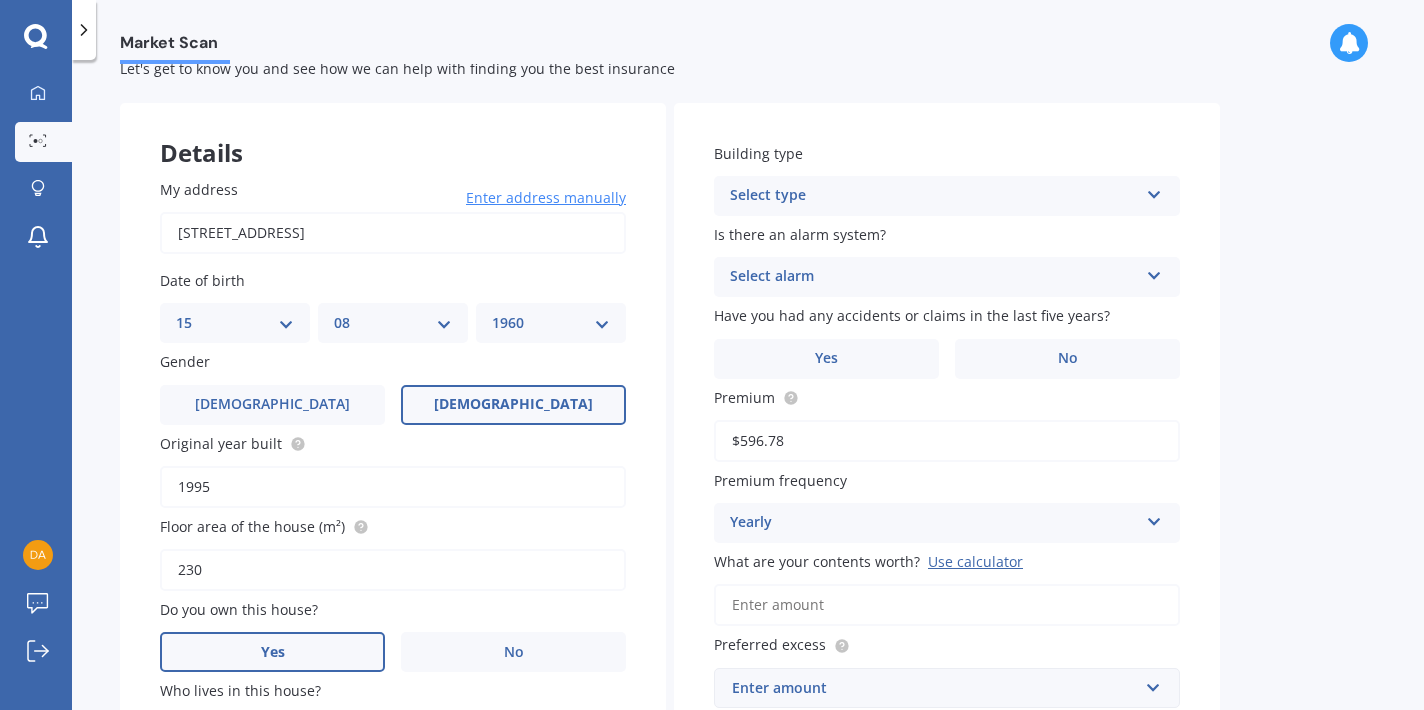 scroll, scrollTop: 53, scrollLeft: 0, axis: vertical 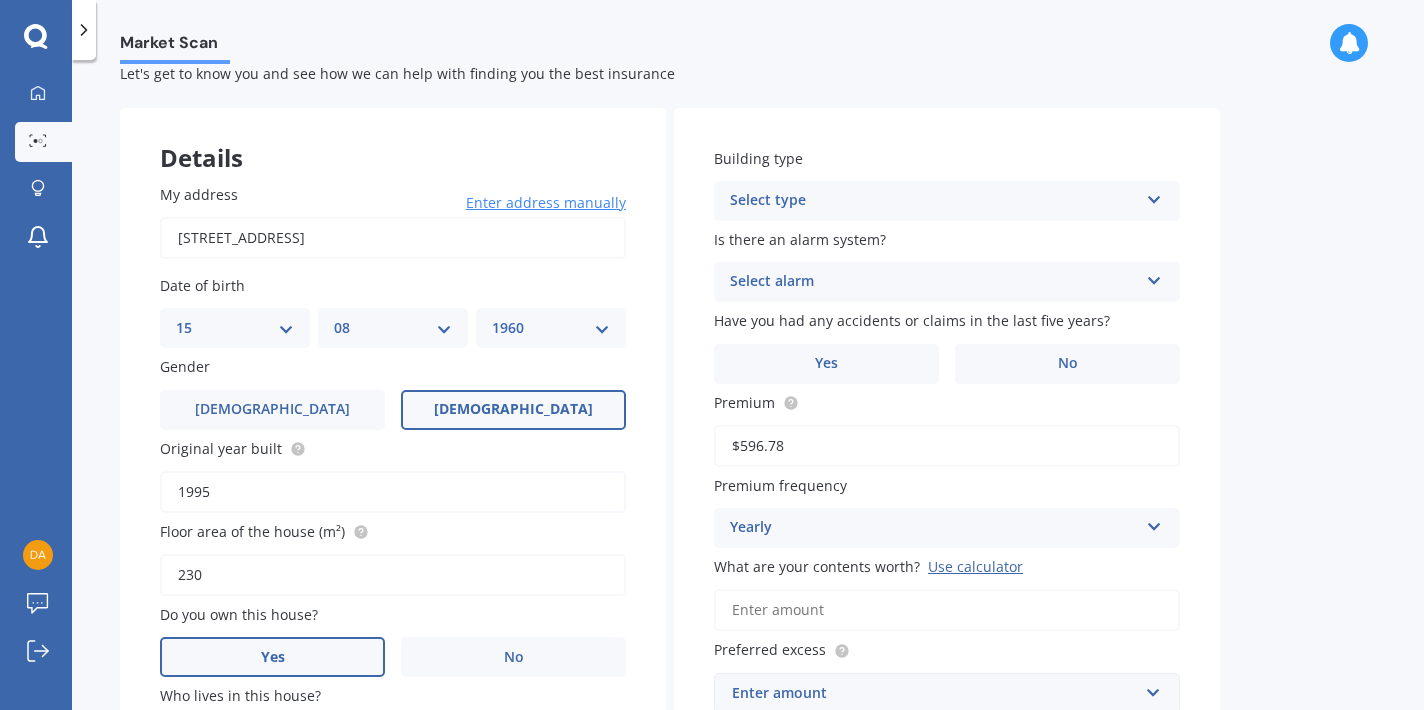 click on "Select type" at bounding box center (934, 201) 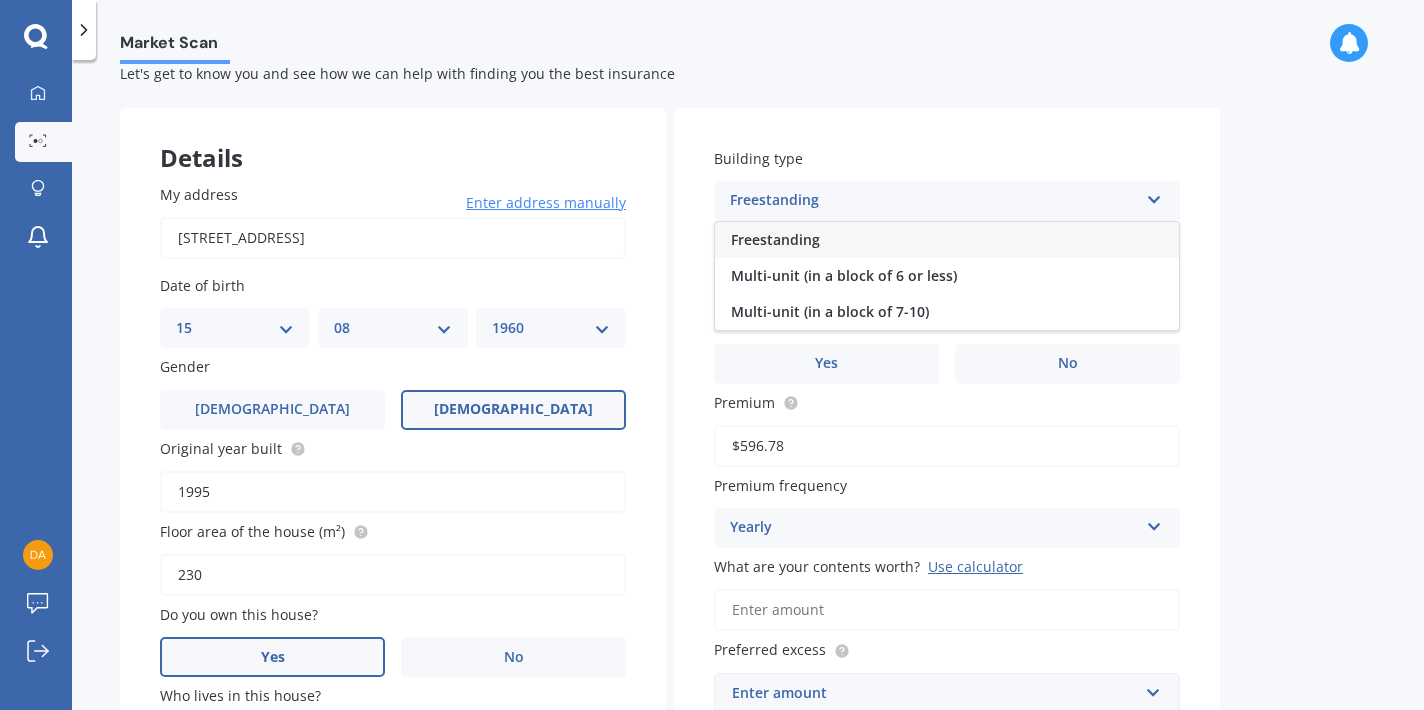 click on "Freestanding" at bounding box center [775, 239] 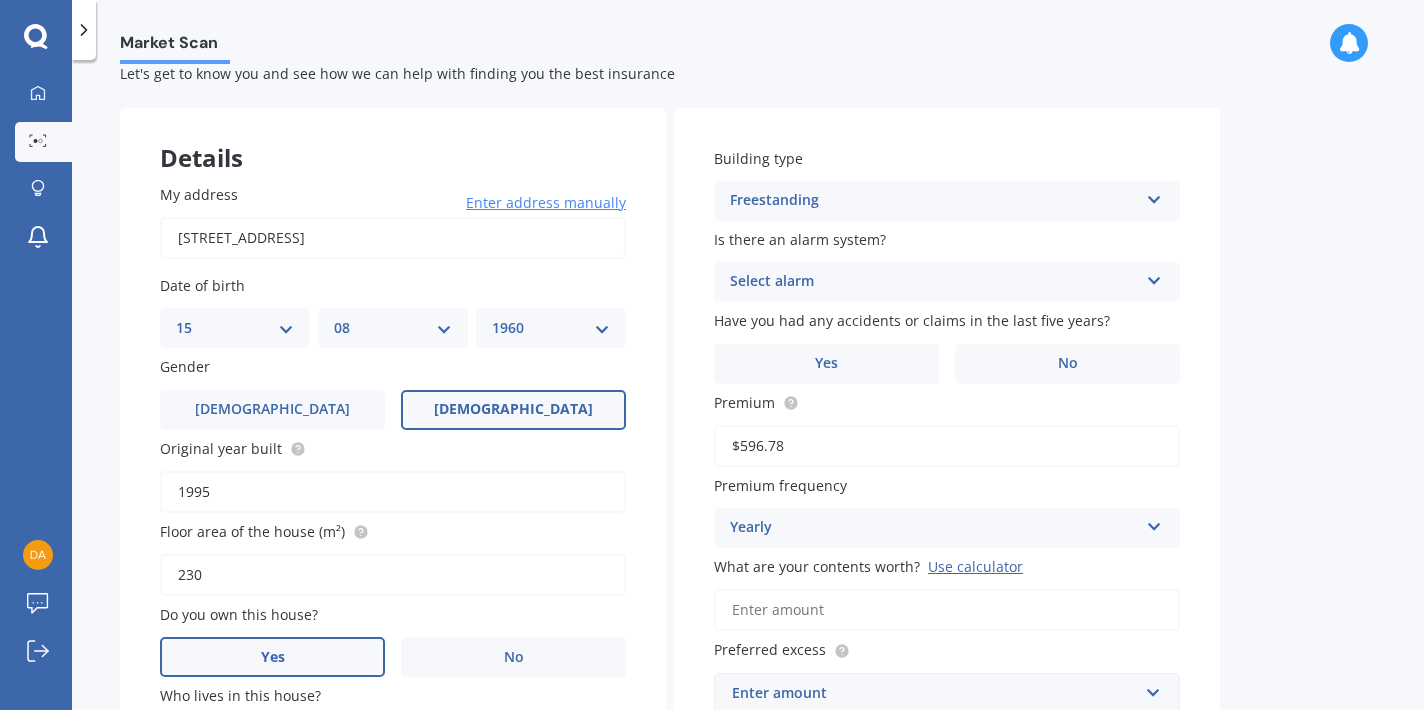 click on "Select alarm" at bounding box center [934, 282] 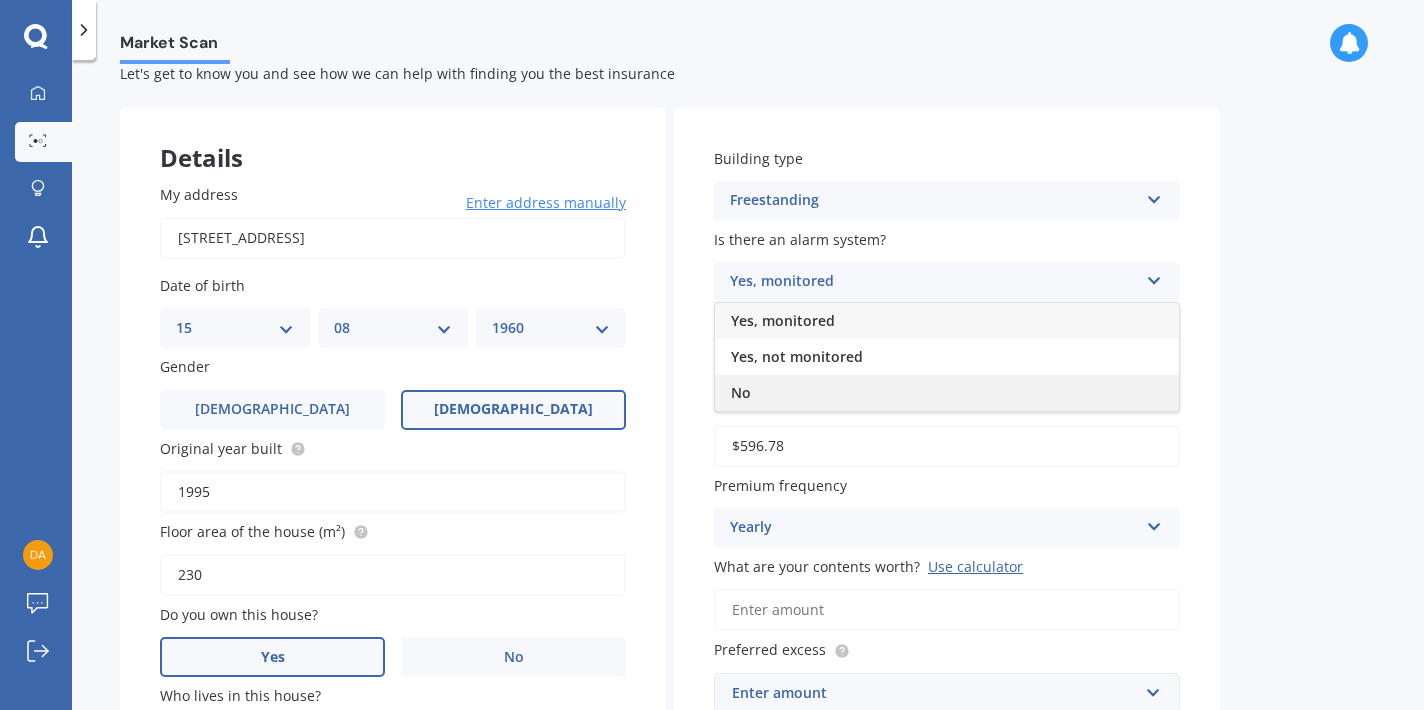 click on "No" at bounding box center [947, 393] 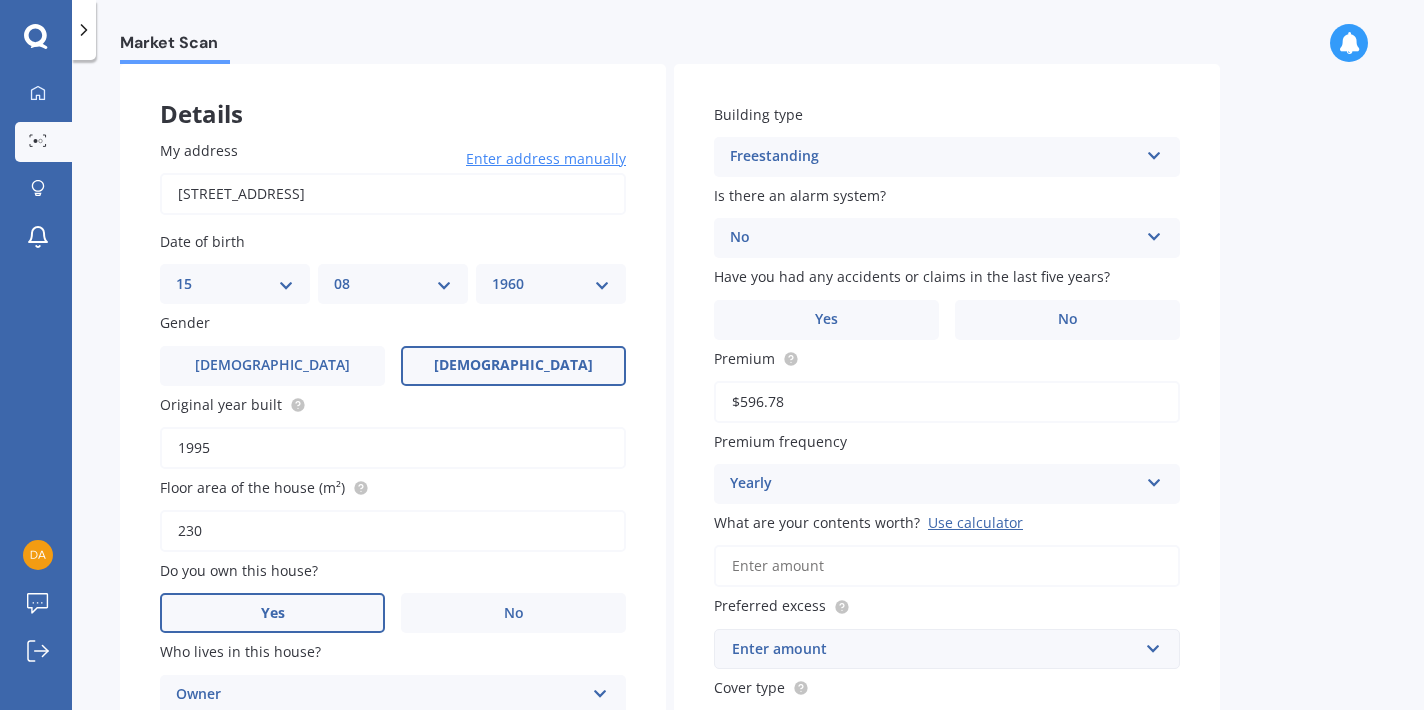 scroll, scrollTop: 118, scrollLeft: 0, axis: vertical 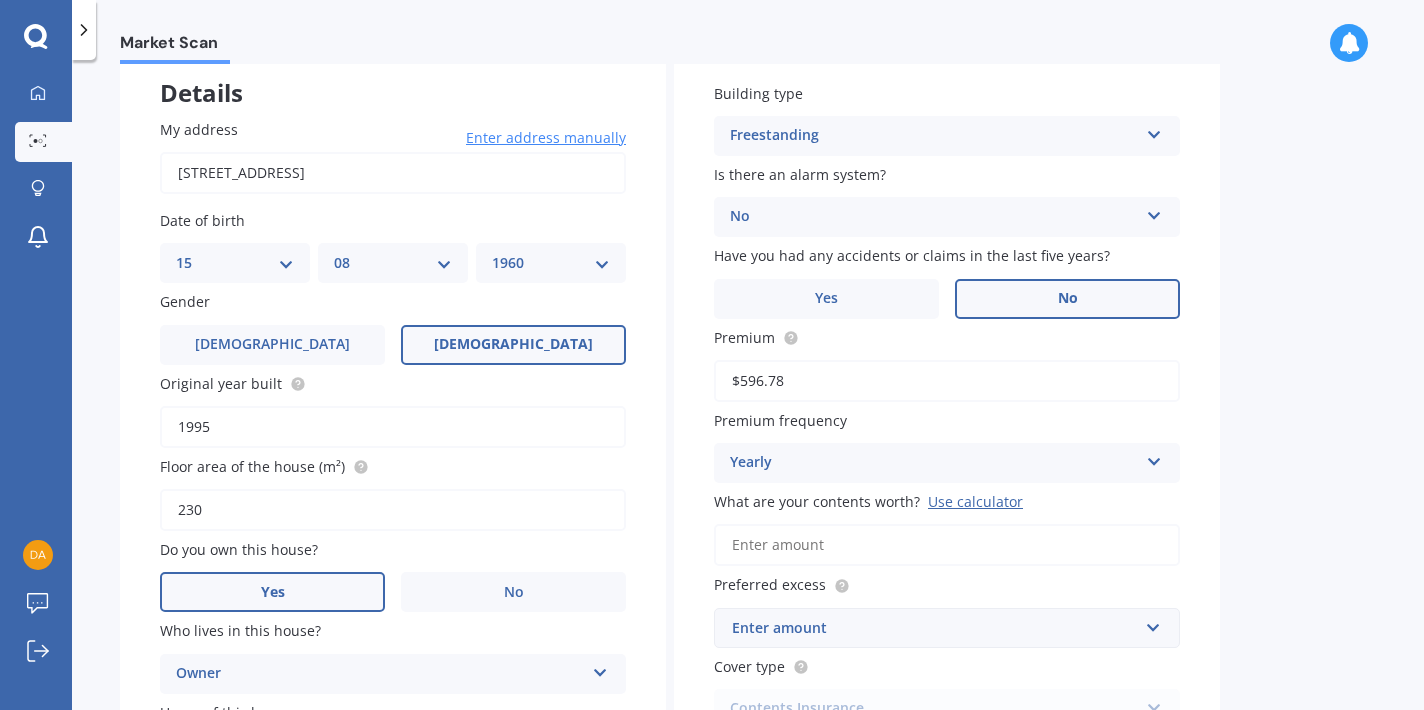 click on "No" at bounding box center (1068, 298) 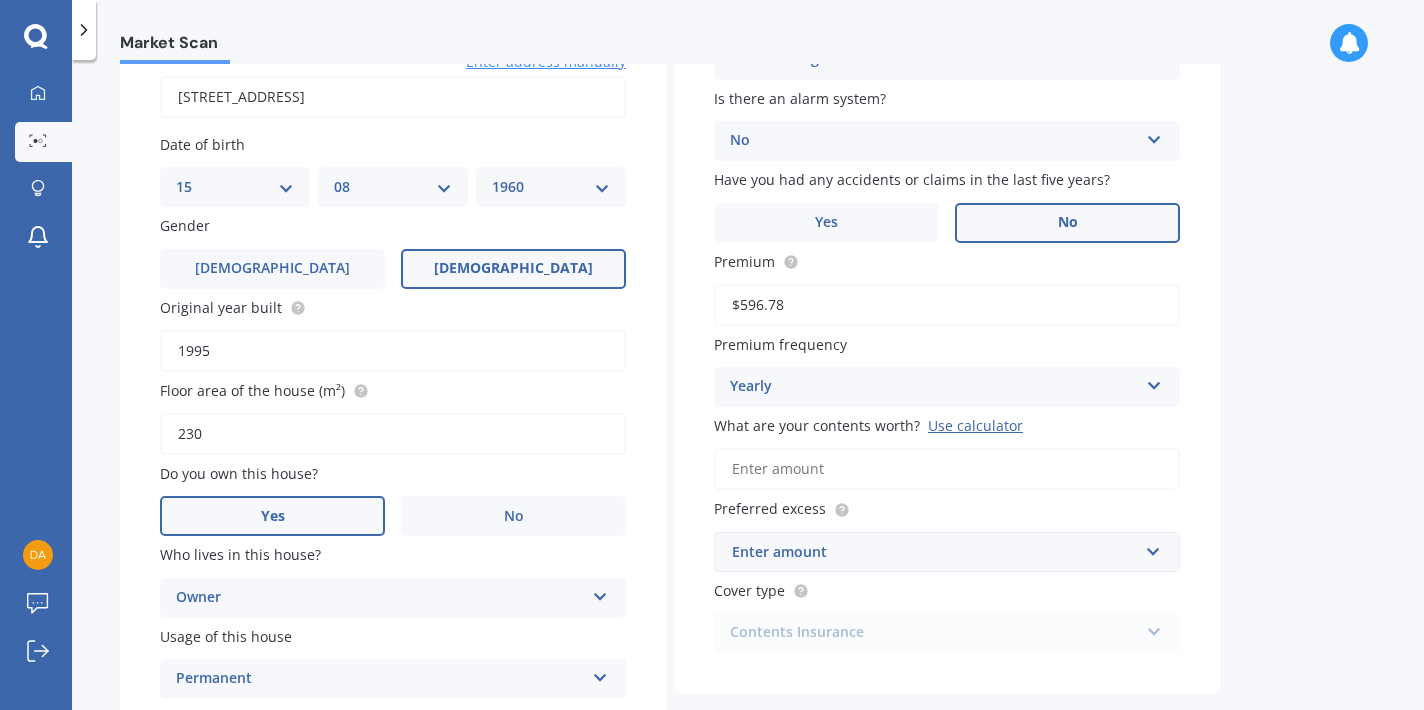 scroll, scrollTop: 200, scrollLeft: 0, axis: vertical 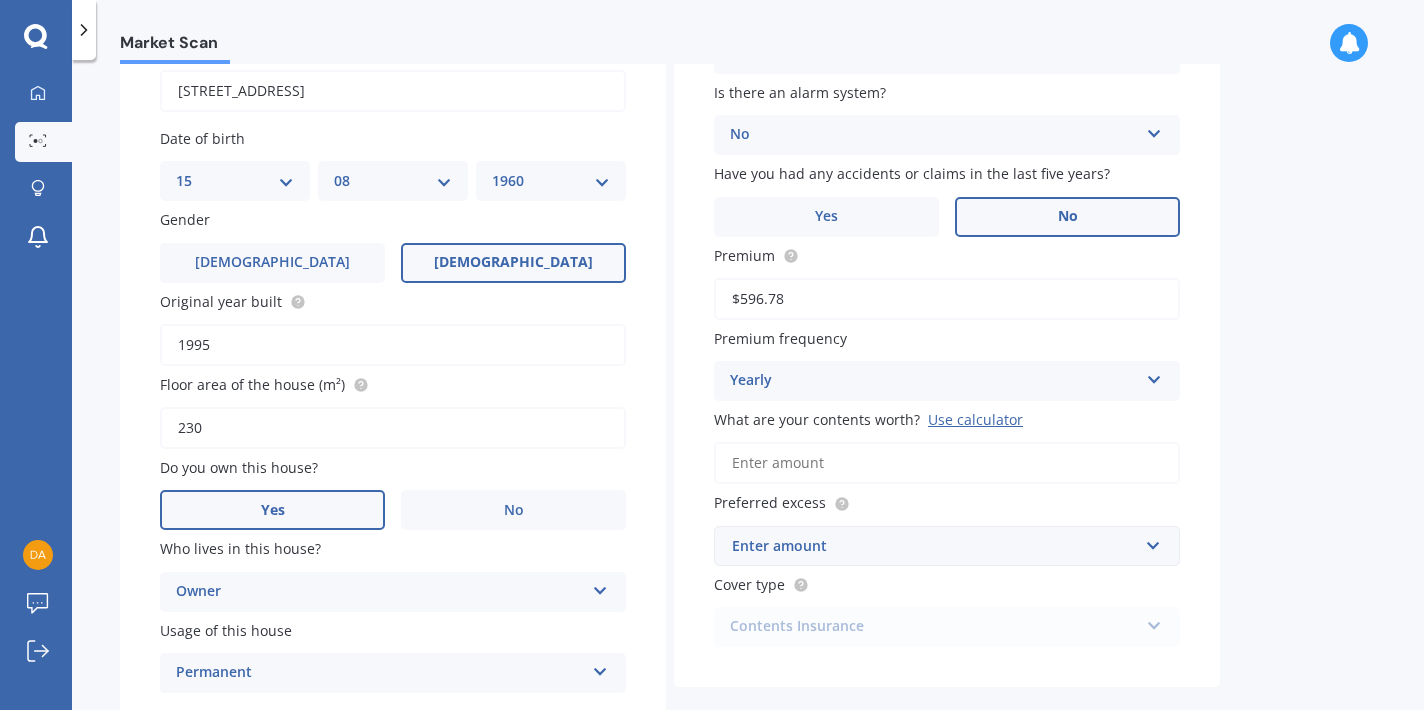 click on "What are your contents worth? Use calculator" at bounding box center [947, 463] 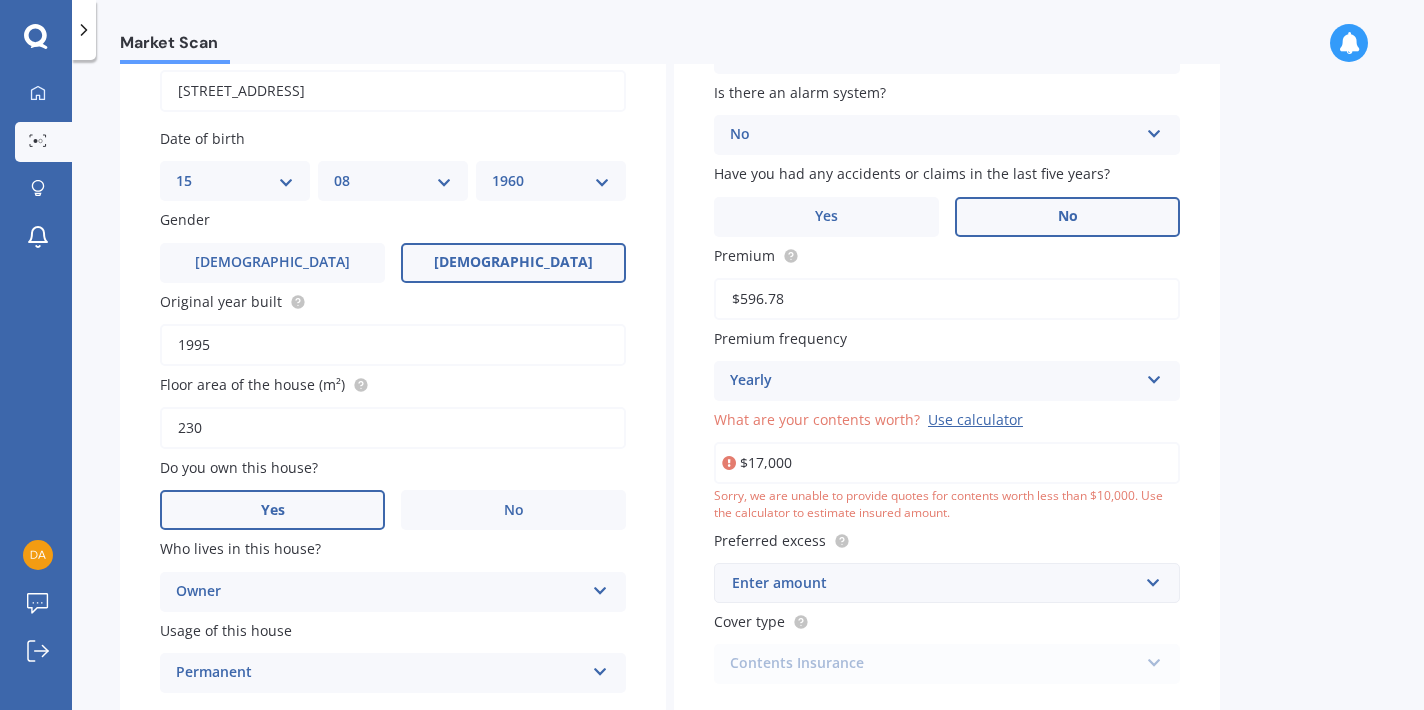 type on "$170,000" 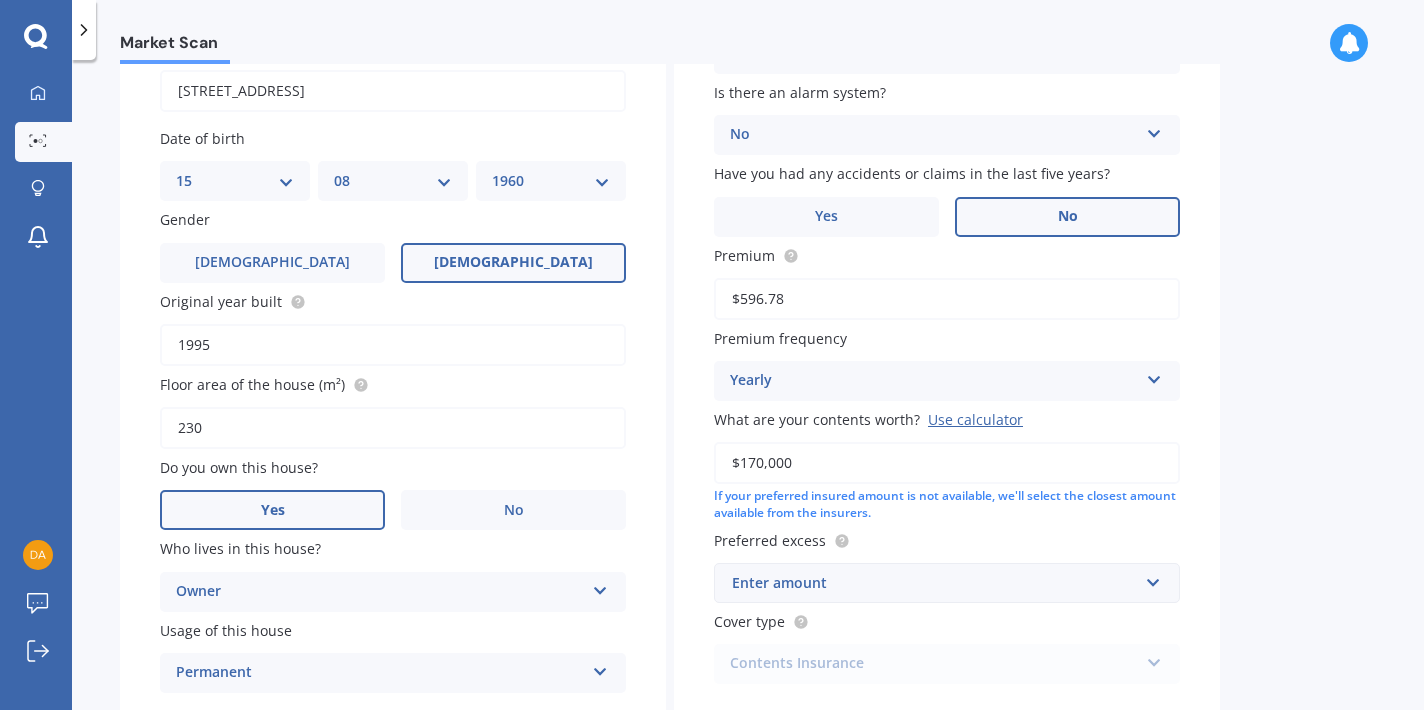 click on "Enter amount" at bounding box center [935, 583] 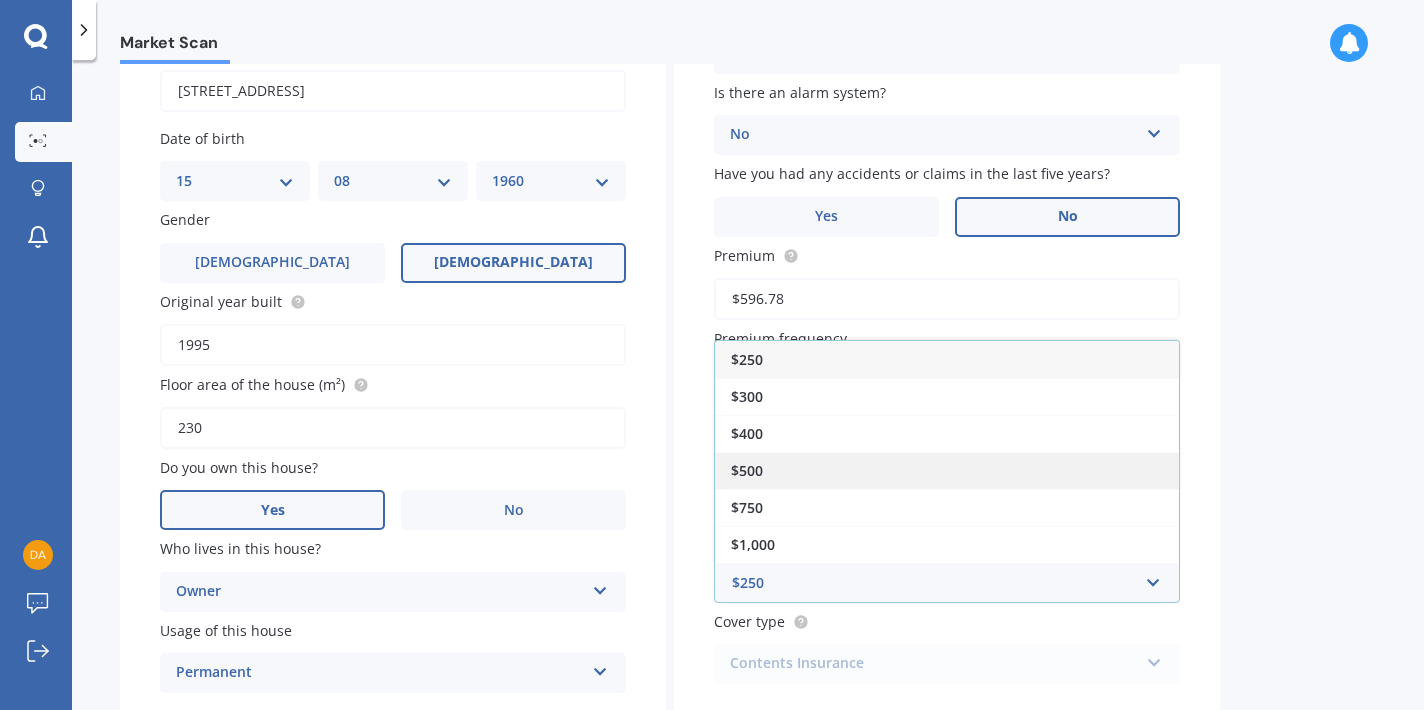 click on "$500" at bounding box center [947, 470] 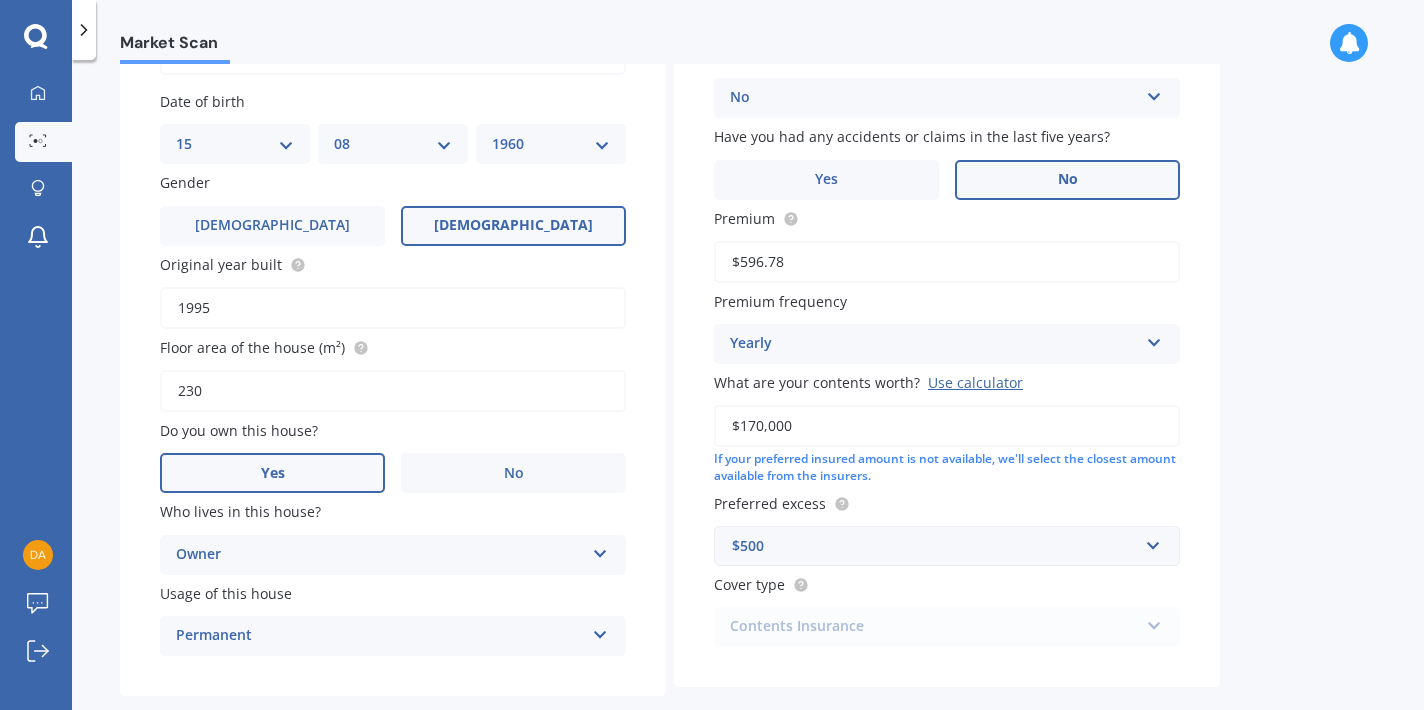 scroll, scrollTop: 253, scrollLeft: 0, axis: vertical 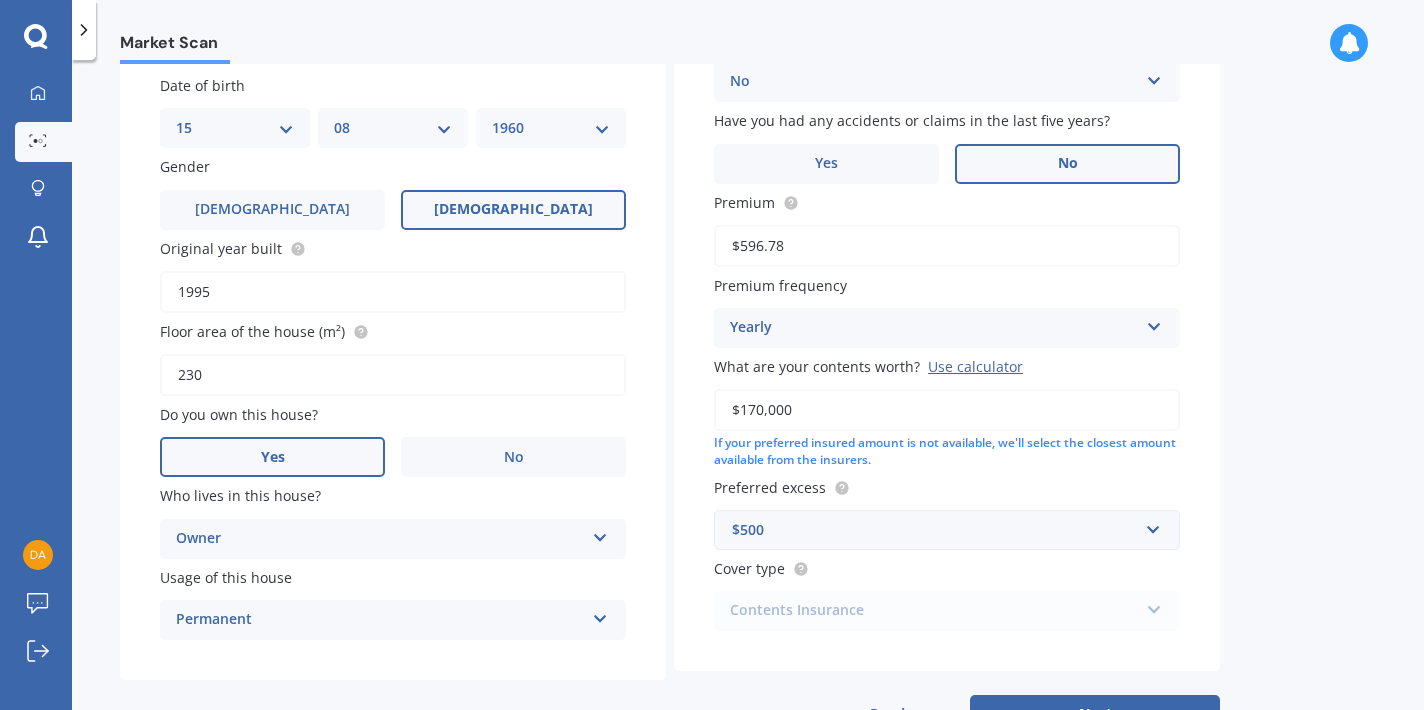 click on "Contents Insurance Contents Insurance Limited Contents" at bounding box center (947, 611) 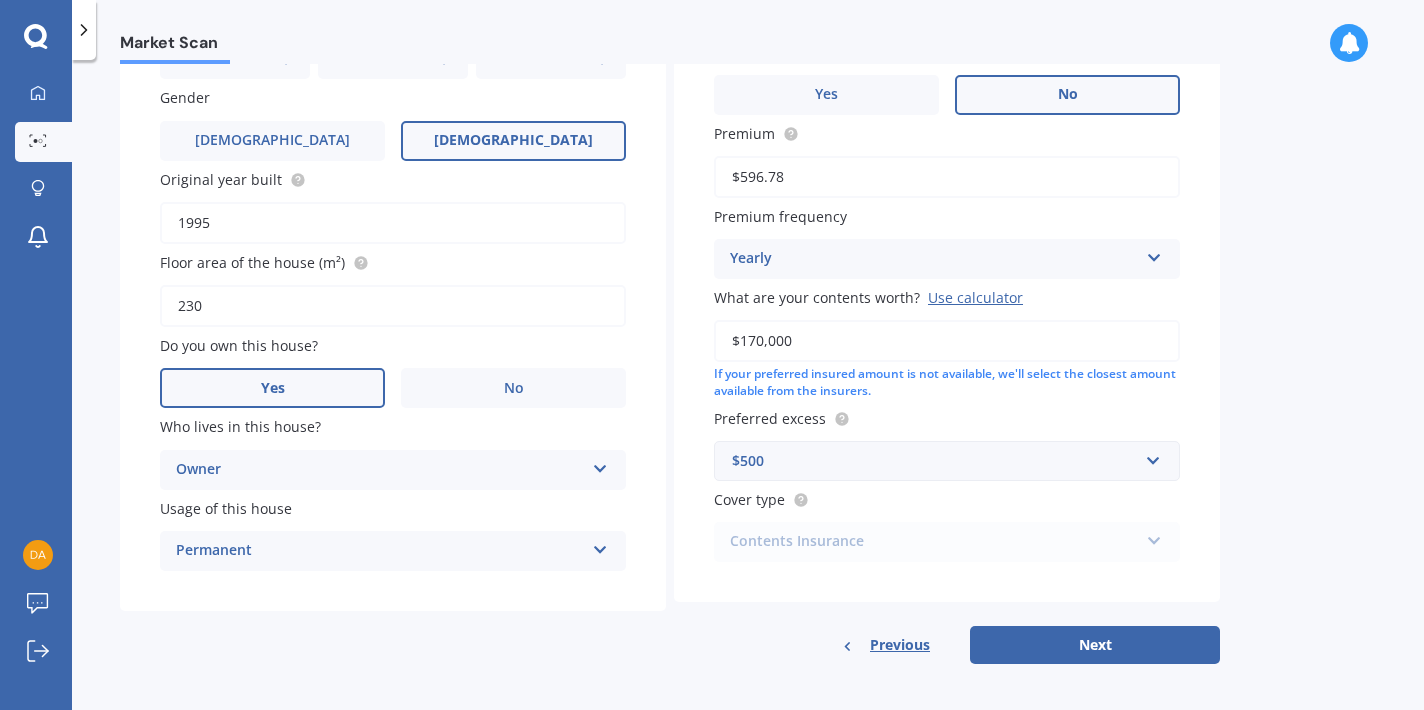 scroll, scrollTop: 321, scrollLeft: 0, axis: vertical 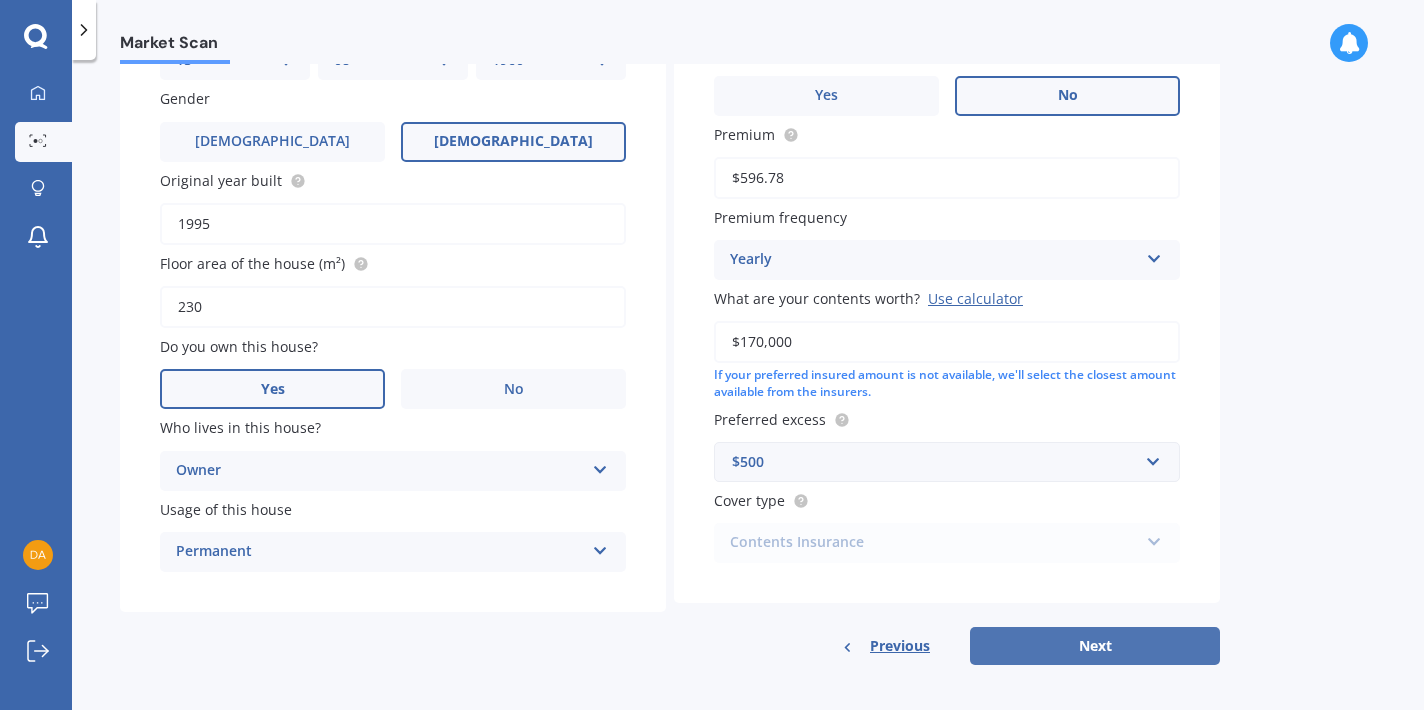click on "Next" at bounding box center [1095, 646] 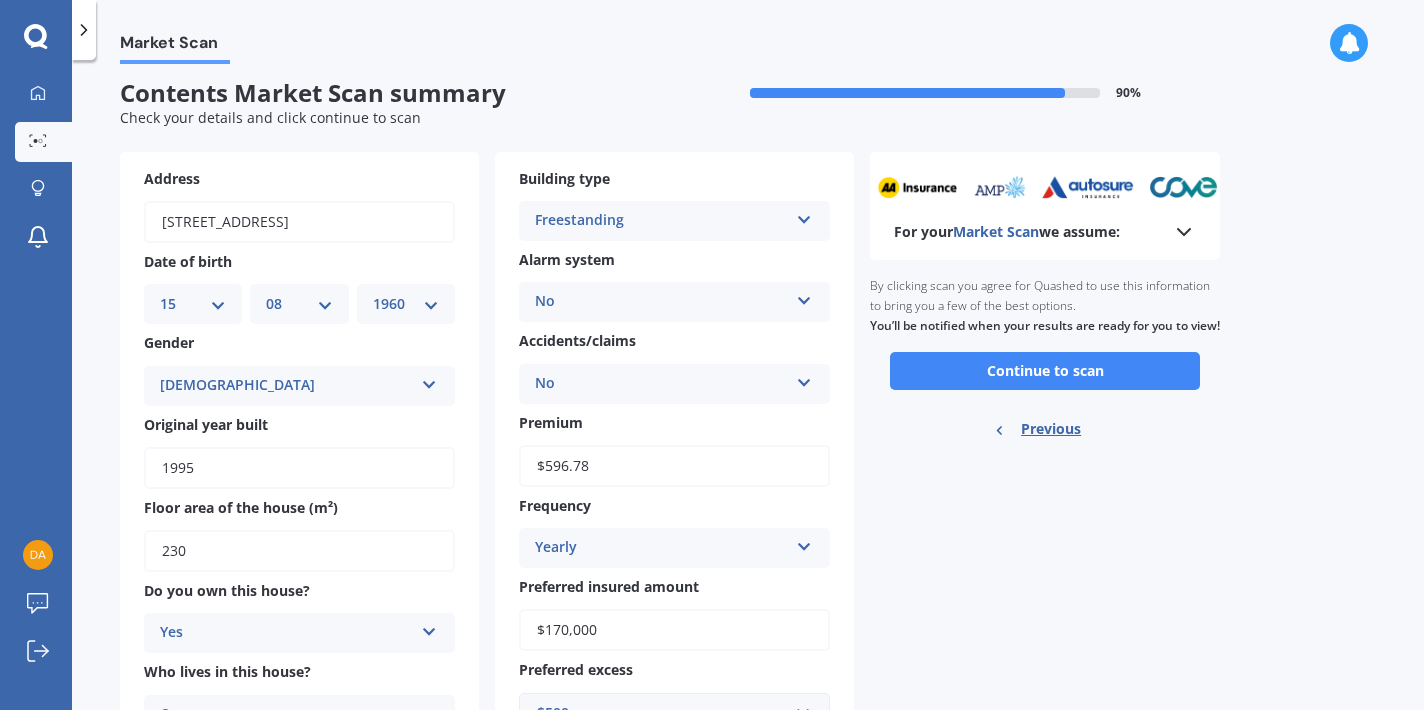 scroll, scrollTop: 0, scrollLeft: 0, axis: both 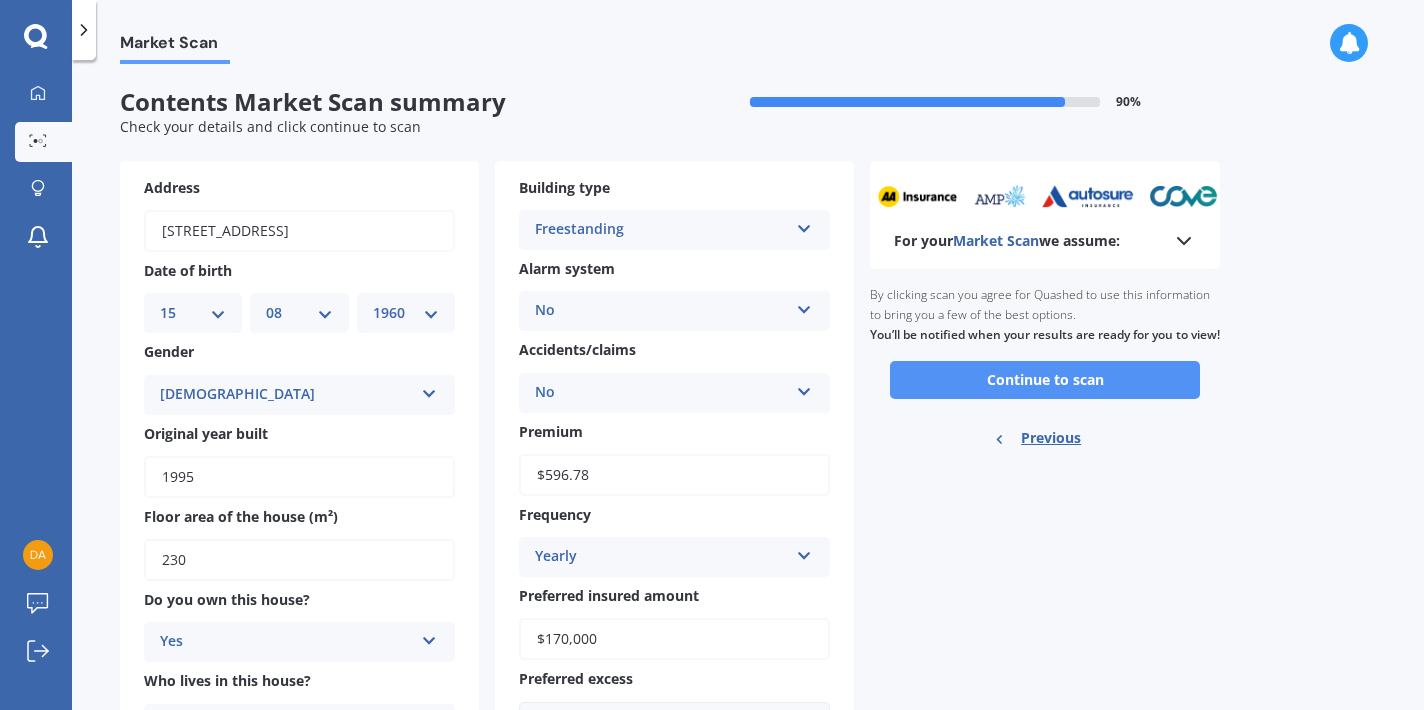 click on "Continue to scan" at bounding box center (1045, 380) 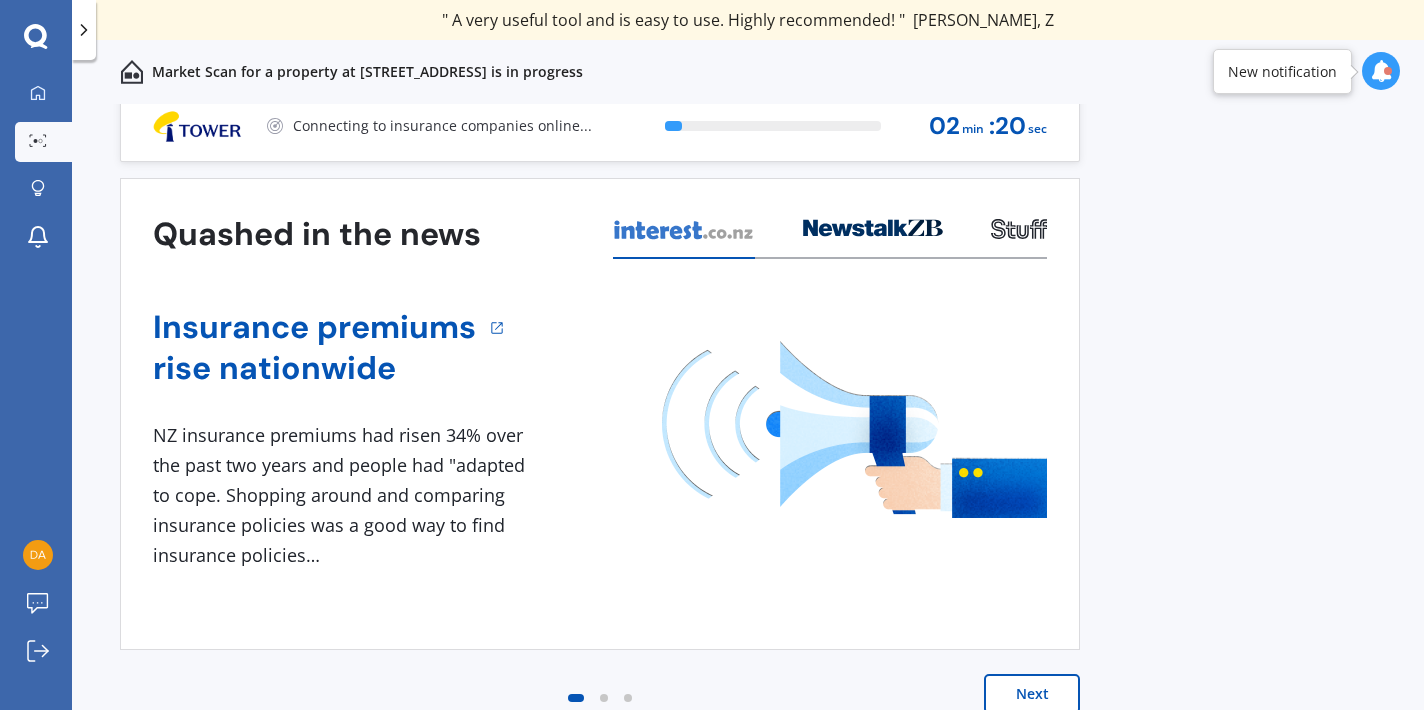 scroll, scrollTop: 14, scrollLeft: 0, axis: vertical 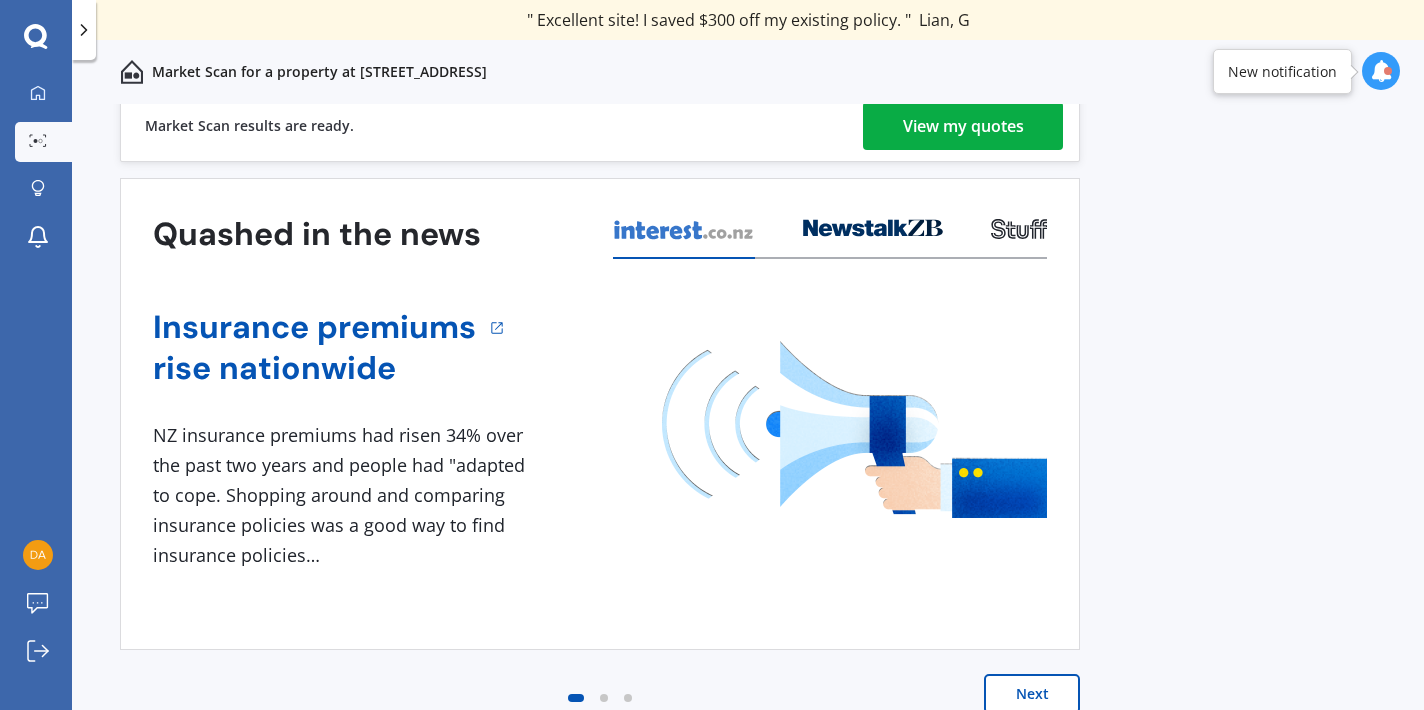 click on "View my quotes" at bounding box center [963, 126] 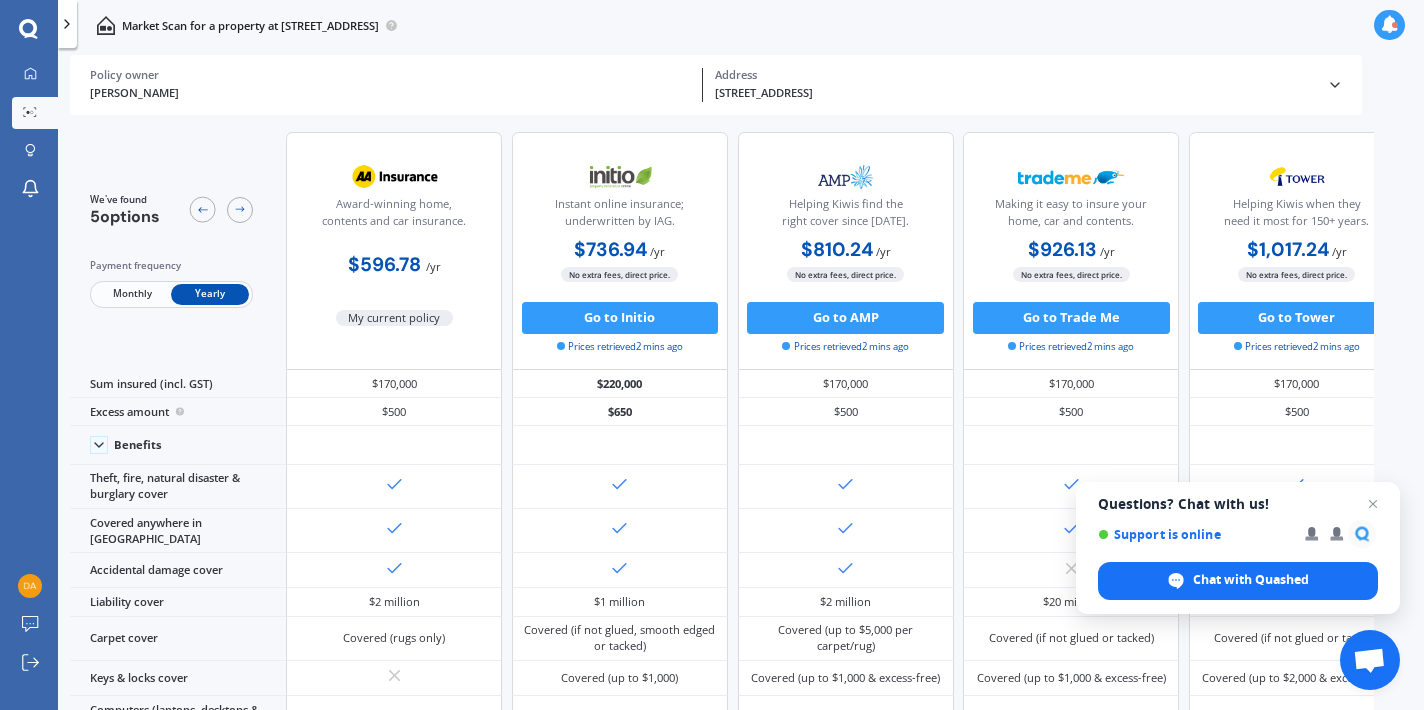 scroll, scrollTop: 0, scrollLeft: 0, axis: both 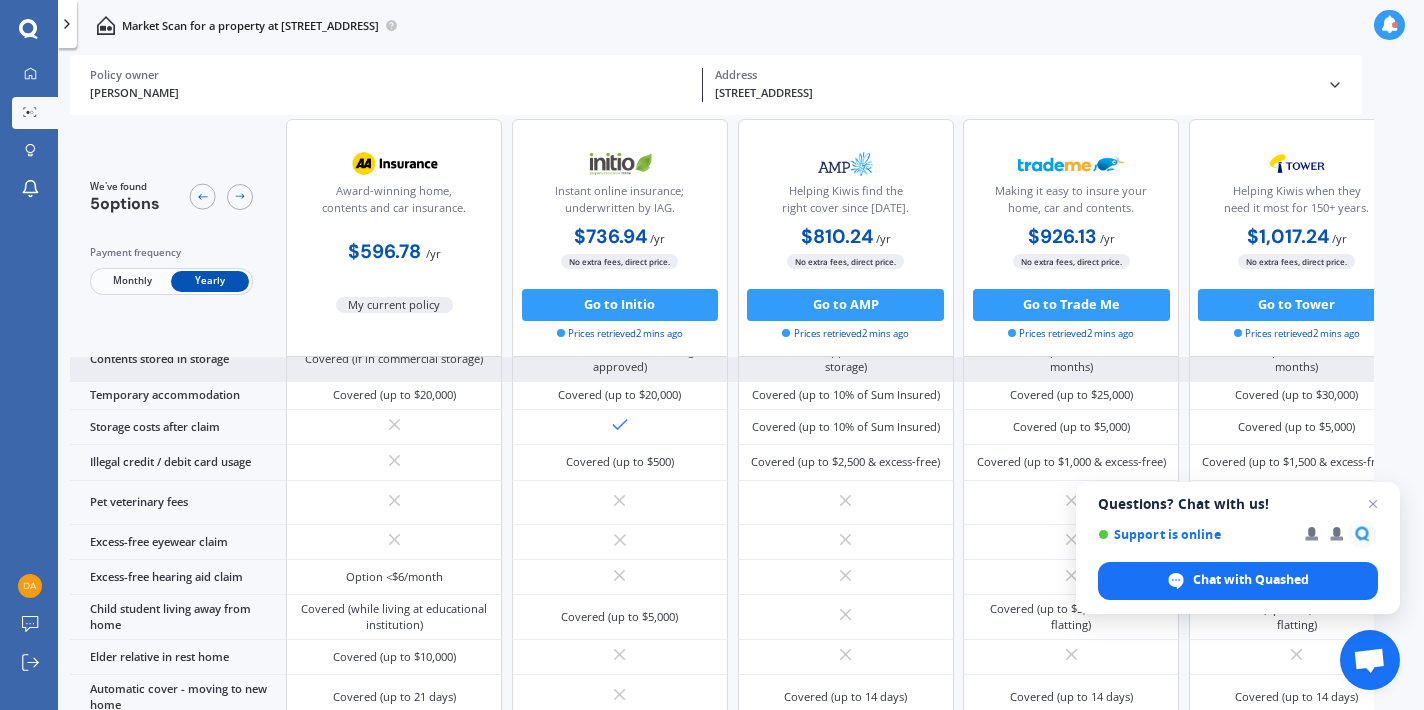 click on "Covered (if in commercial storage)" at bounding box center (394, 359) 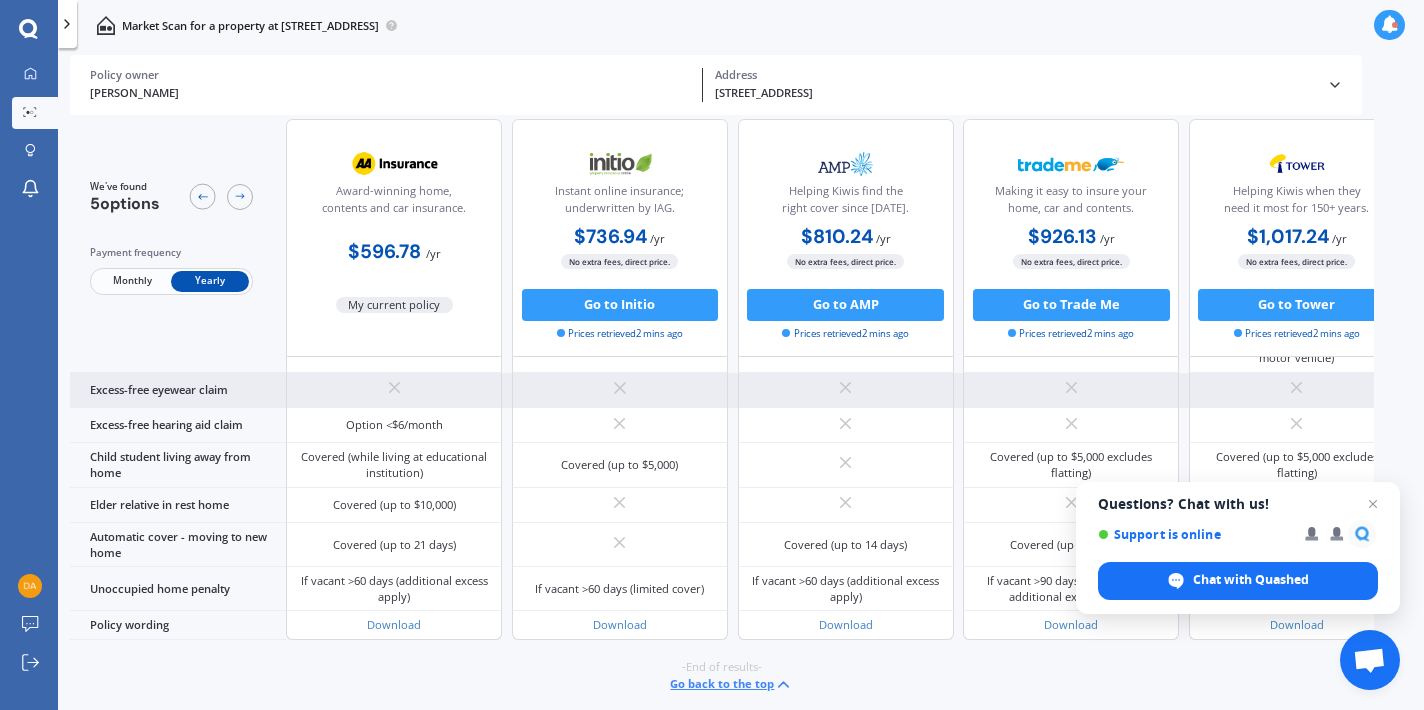 scroll, scrollTop: 1553, scrollLeft: 0, axis: vertical 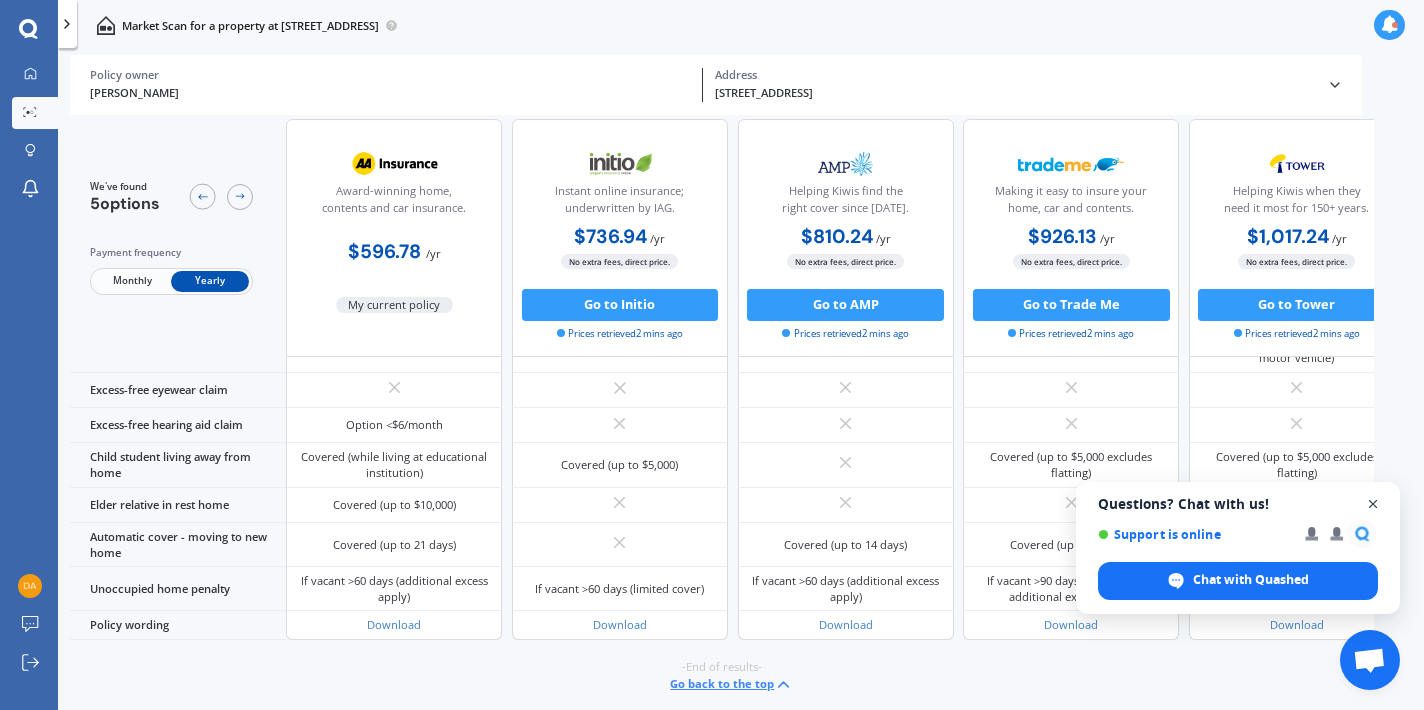 click at bounding box center [1373, 504] 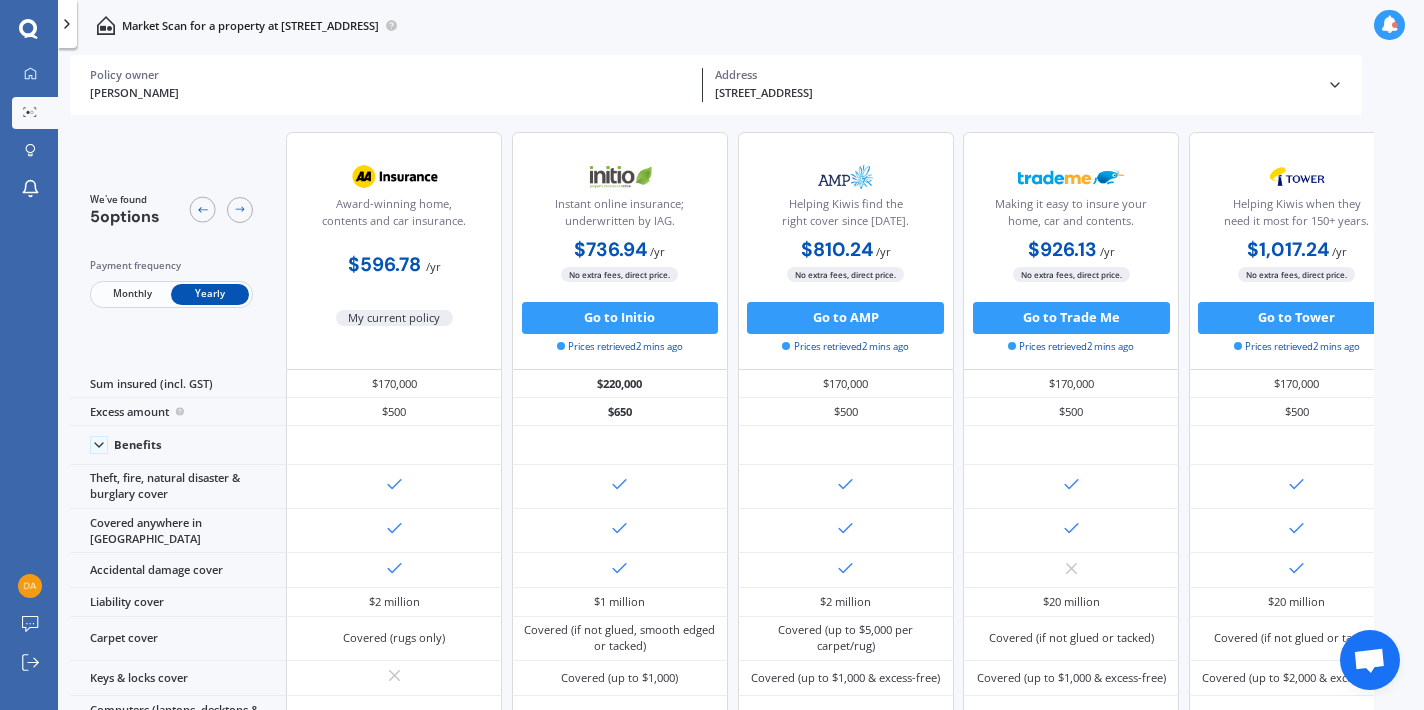 scroll, scrollTop: -3, scrollLeft: 0, axis: vertical 